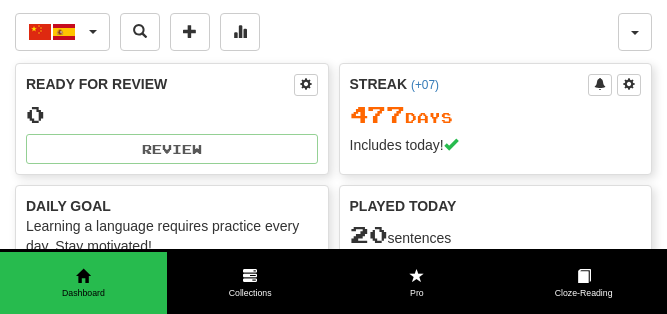 scroll, scrollTop: 0, scrollLeft: 0, axis: both 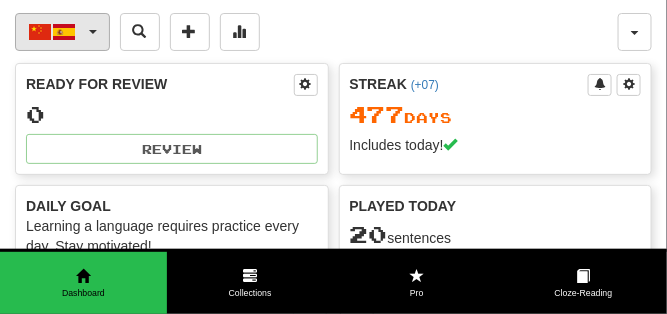click on "中文  /  Español" at bounding box center [62, 32] 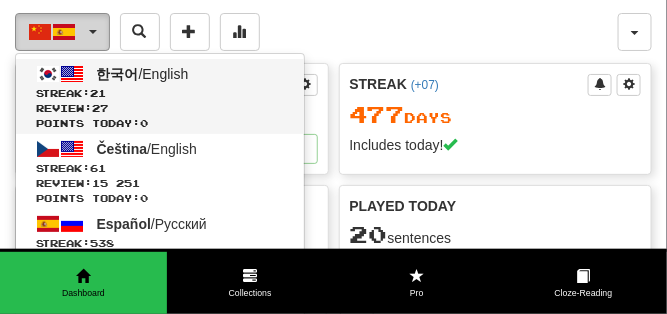 scroll, scrollTop: 100, scrollLeft: 0, axis: vertical 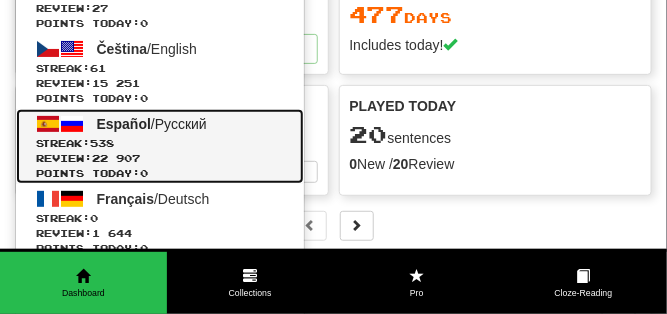 click on "Review:  22 907" at bounding box center (160, 158) 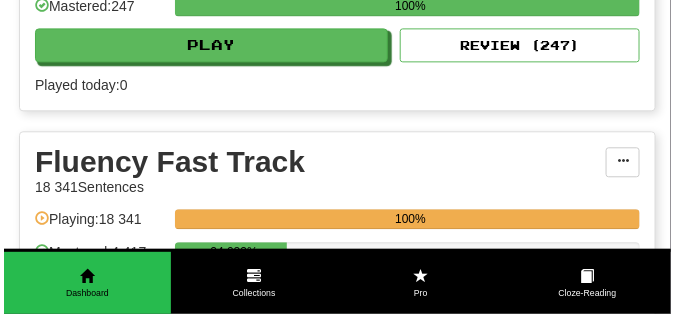 scroll, scrollTop: 900, scrollLeft: 0, axis: vertical 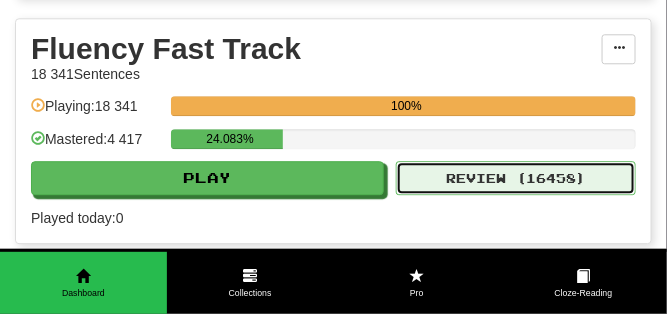 click on "Review ( 16458 )" at bounding box center (516, 178) 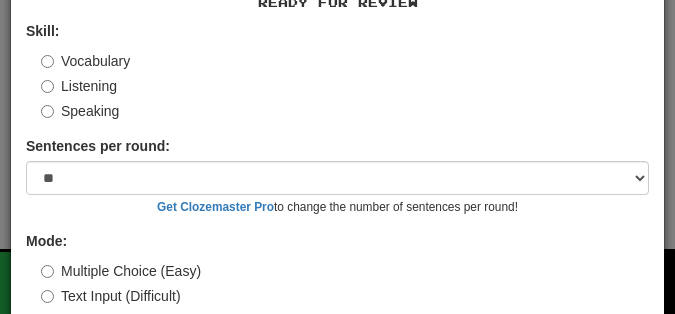 scroll, scrollTop: 192, scrollLeft: 0, axis: vertical 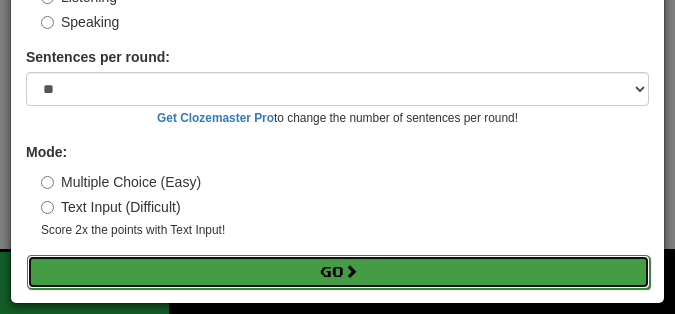 click on "Go" at bounding box center (338, 272) 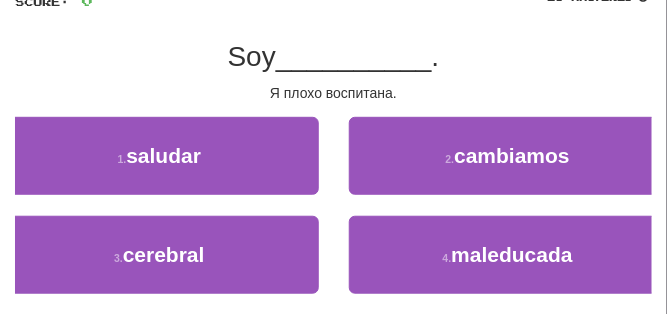 scroll, scrollTop: 150, scrollLeft: 0, axis: vertical 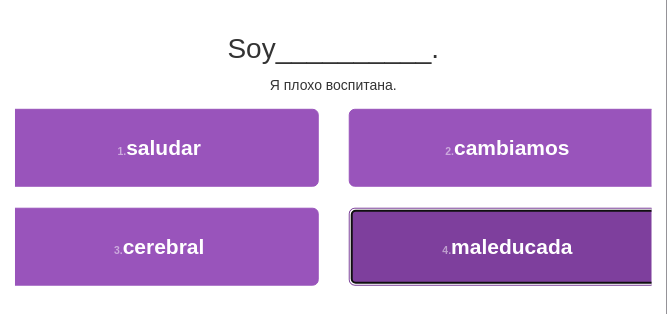 click on "4 .  maleducada" at bounding box center (508, 247) 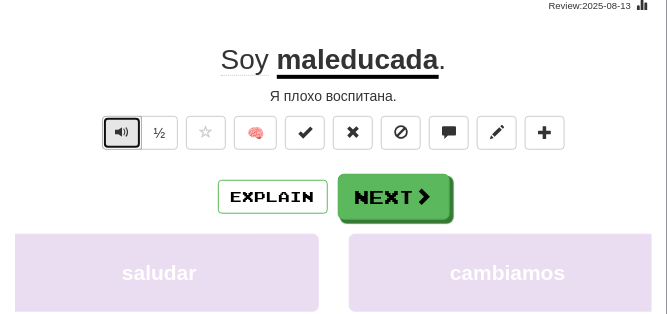 click at bounding box center (122, 132) 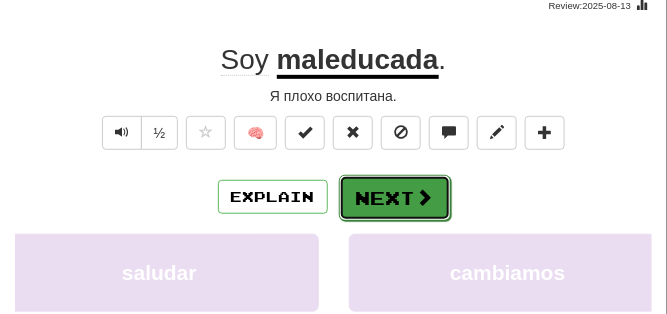 click on "Next" at bounding box center [395, 198] 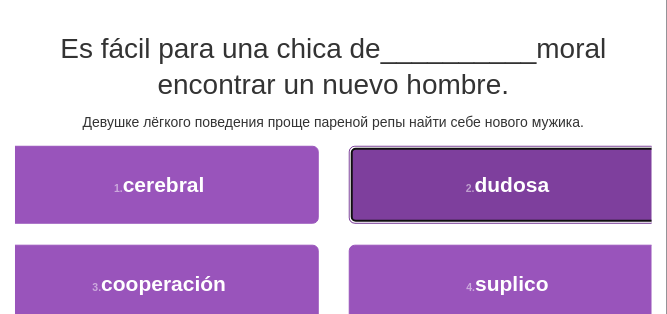 click on "2 .  dudosa" at bounding box center [508, 185] 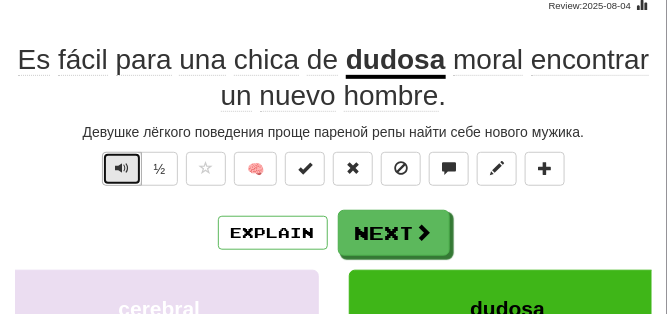 click at bounding box center (122, 168) 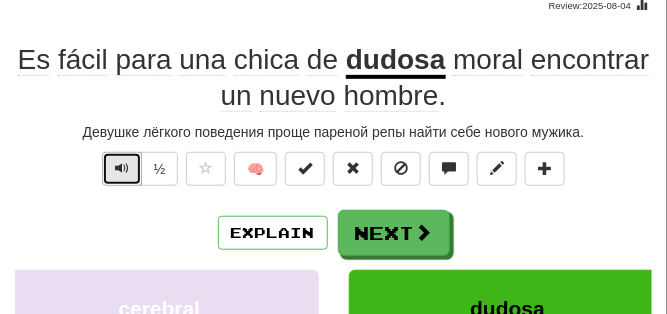 click at bounding box center (122, 168) 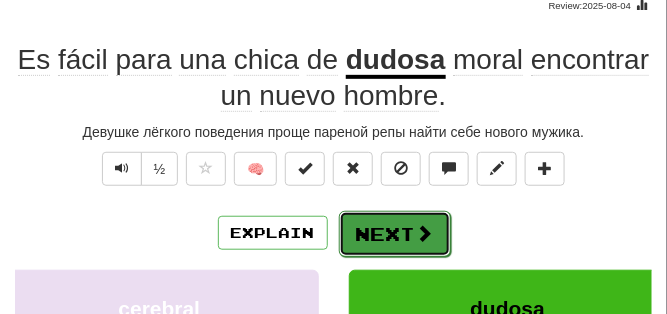 click on "Next" at bounding box center (395, 234) 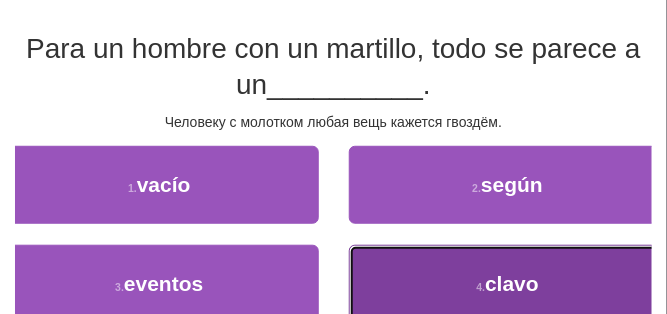 click on "4 .  clavo" at bounding box center [508, 284] 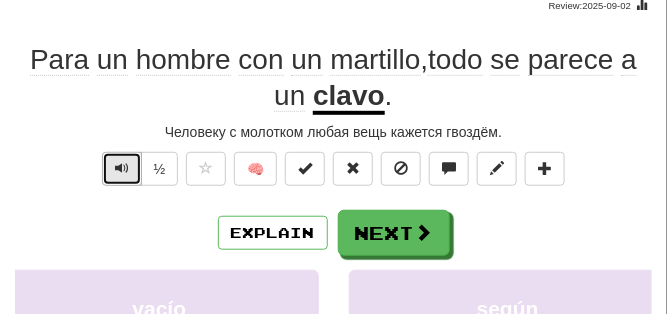 click at bounding box center [122, 168] 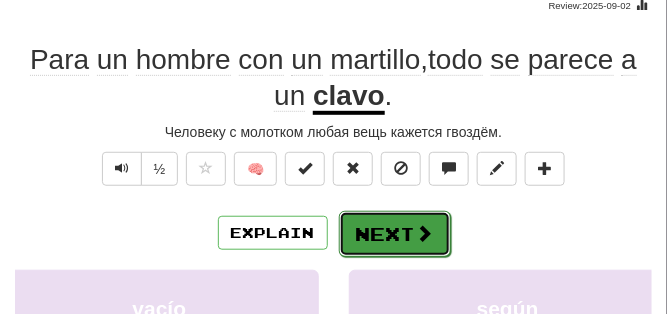 click on "Next" at bounding box center (395, 234) 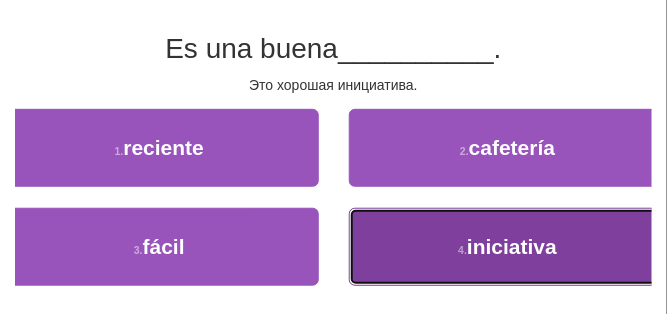 click on "4 .  iniciativa" at bounding box center (508, 247) 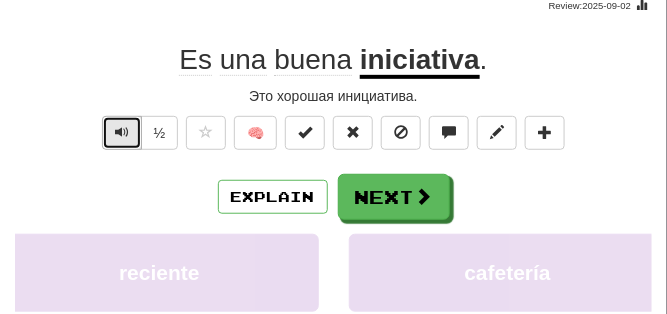 click at bounding box center (122, 132) 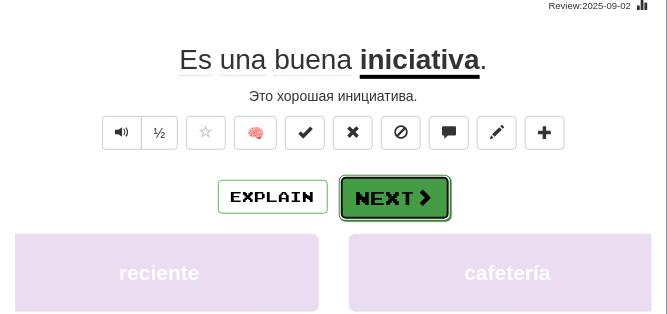 click on "Next" at bounding box center (395, 198) 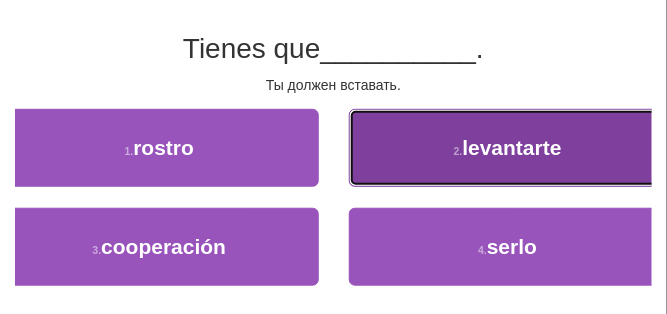 click on "levantarte" at bounding box center [512, 147] 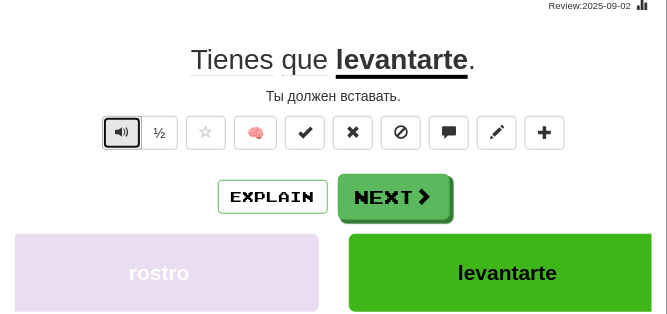 click at bounding box center [122, 133] 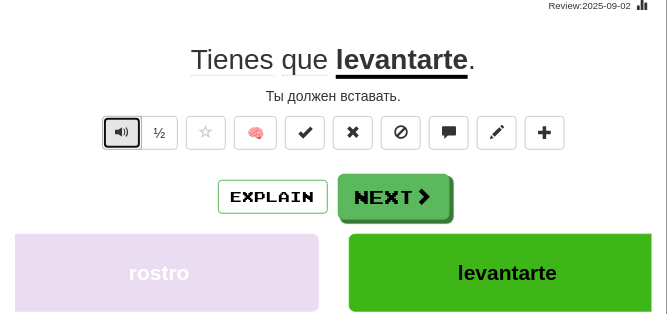click at bounding box center [122, 133] 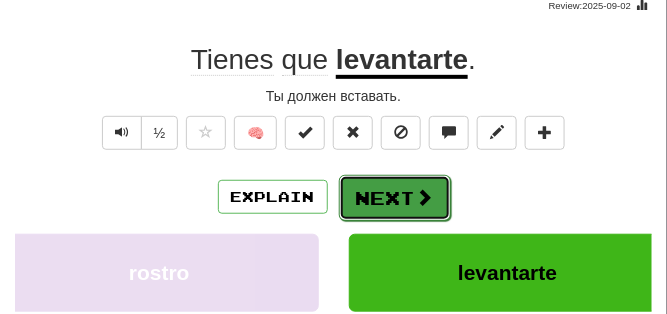 click on "Next" at bounding box center [395, 198] 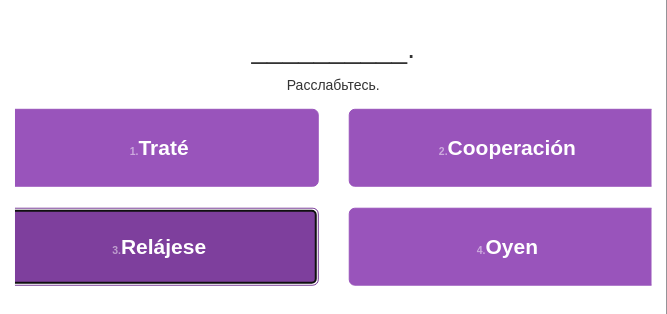 click on "3 .  Relájese" at bounding box center [159, 247] 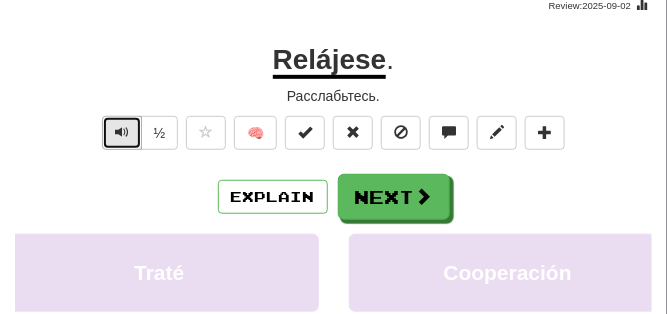click at bounding box center [122, 133] 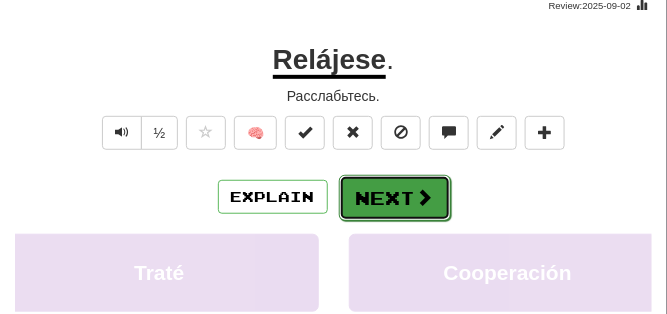 click on "Next" at bounding box center (395, 198) 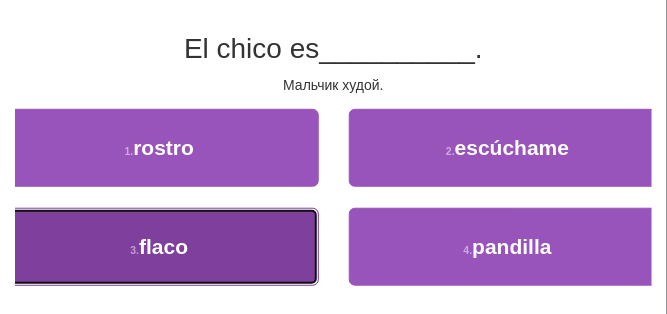 click on "3 .  flaco" at bounding box center [159, 247] 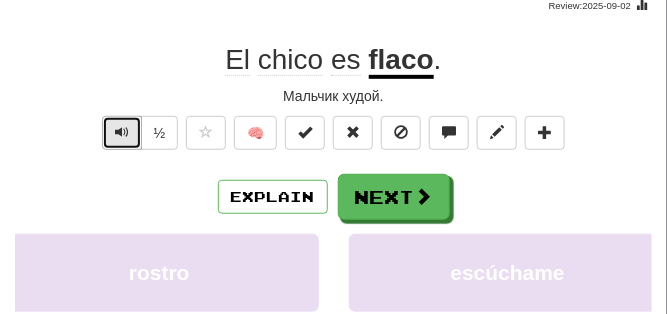 click at bounding box center [122, 132] 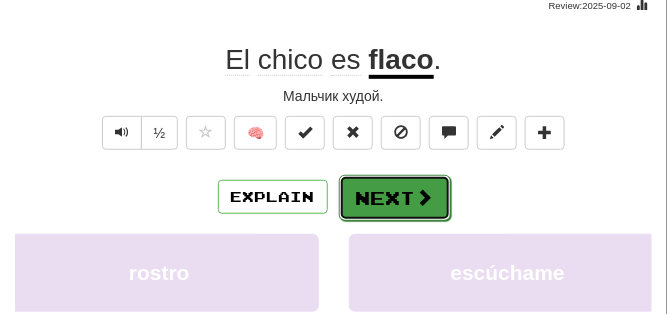 click on "Next" at bounding box center (395, 198) 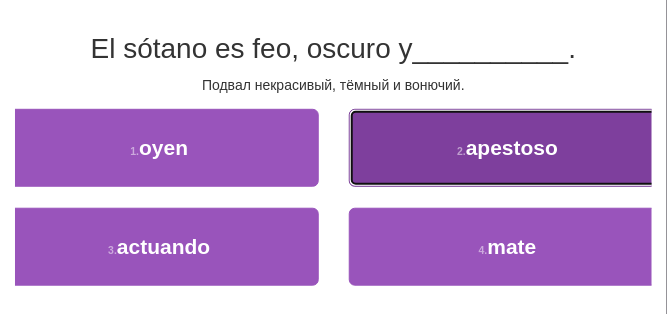click on "2 .  apestoso" at bounding box center [508, 148] 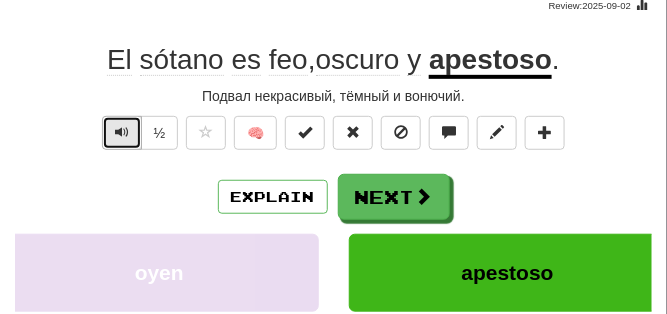 click at bounding box center (122, 132) 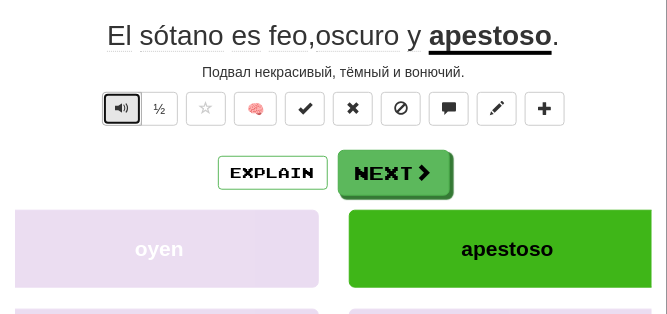 scroll, scrollTop: 200, scrollLeft: 0, axis: vertical 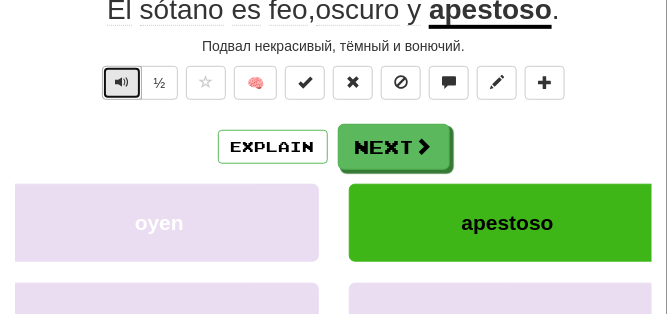 click at bounding box center (122, 83) 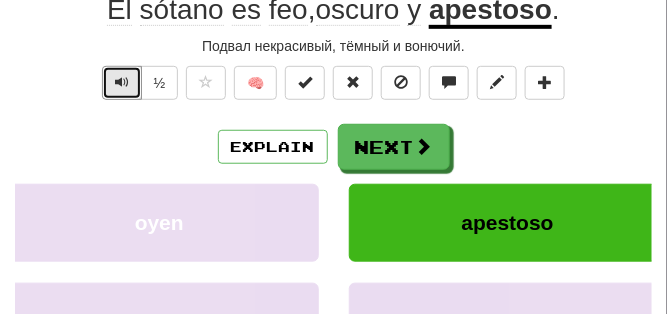 scroll, scrollTop: 150, scrollLeft: 0, axis: vertical 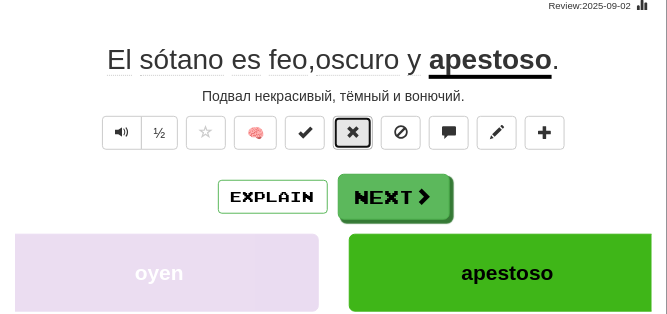 click at bounding box center [353, 132] 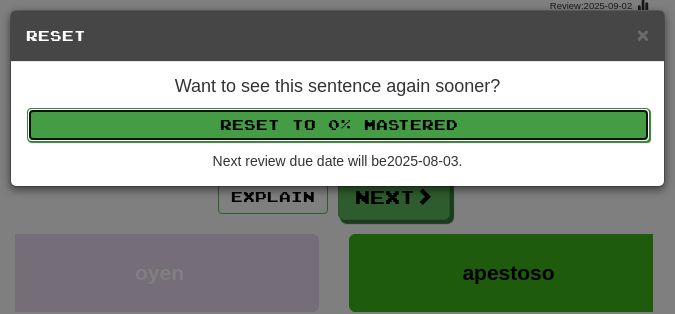 click on "Reset to 0% Mastered" at bounding box center [338, 125] 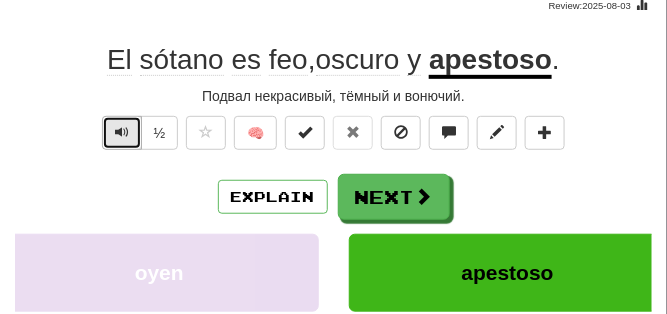 click at bounding box center [122, 133] 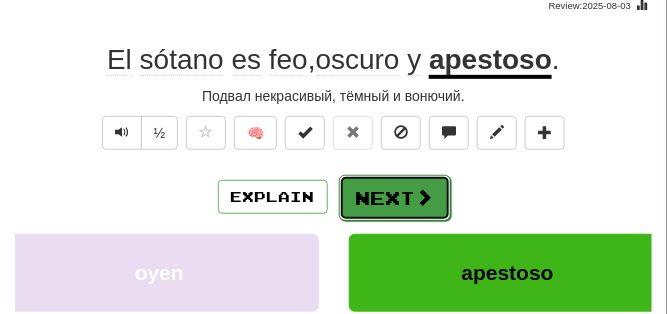click on "Next" at bounding box center (395, 198) 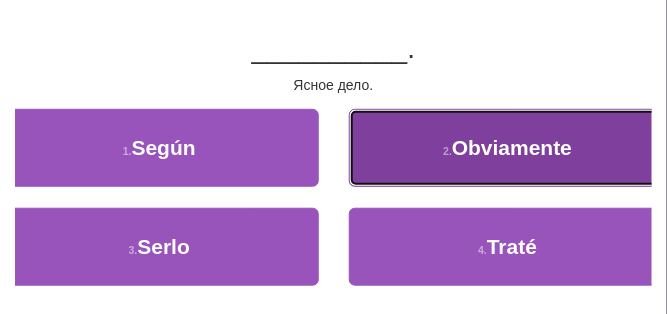 click on "2 .  Obviamente" at bounding box center [508, 148] 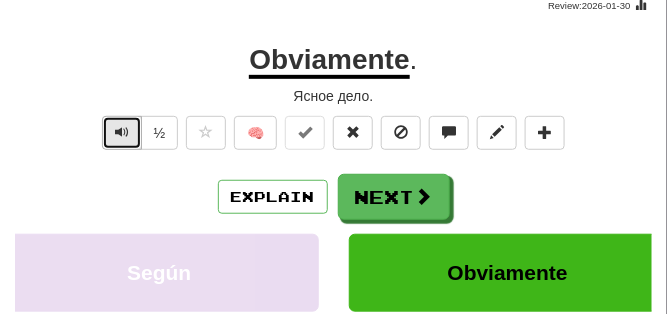 click at bounding box center [122, 133] 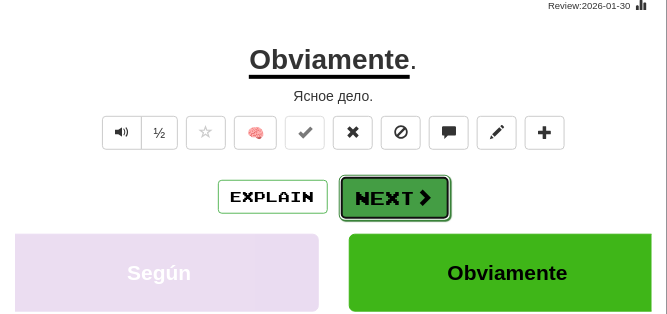 click on "Next" at bounding box center (395, 198) 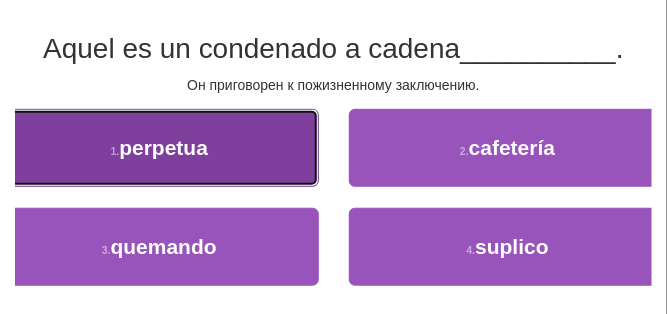 click on "1 .  perpetua" at bounding box center [159, 148] 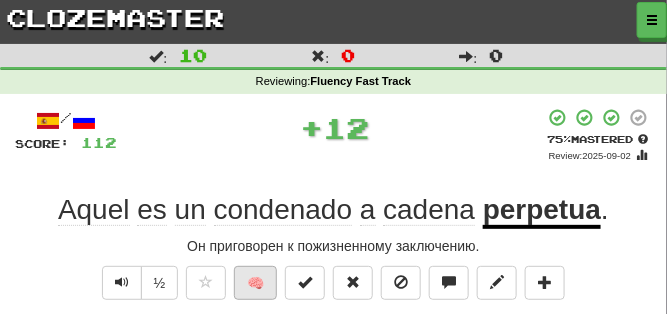 scroll, scrollTop: 50, scrollLeft: 0, axis: vertical 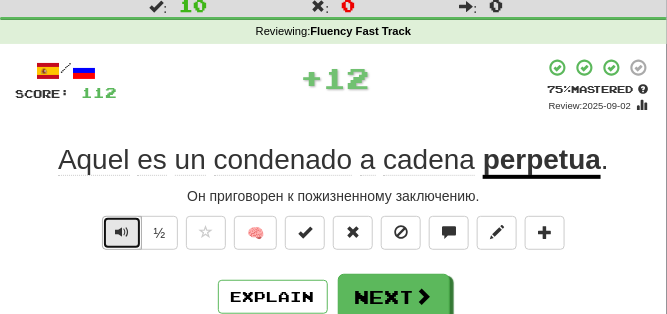 click at bounding box center [122, 232] 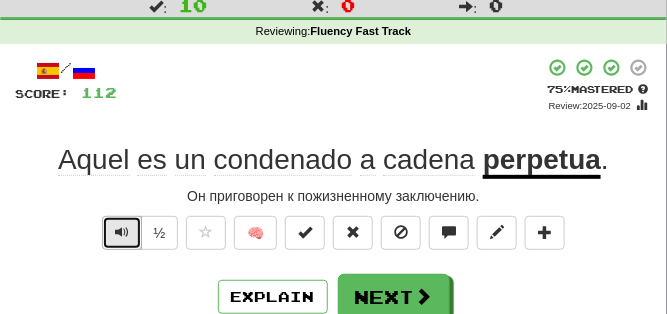 click at bounding box center [122, 232] 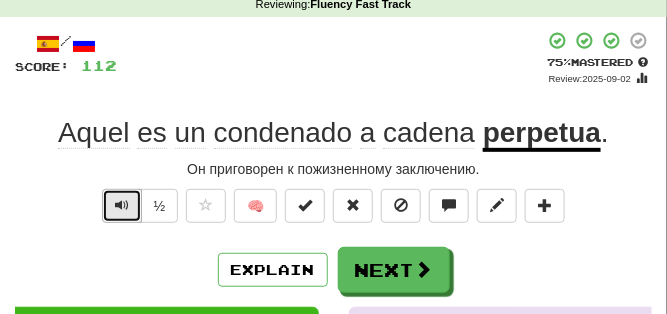 scroll, scrollTop: 100, scrollLeft: 0, axis: vertical 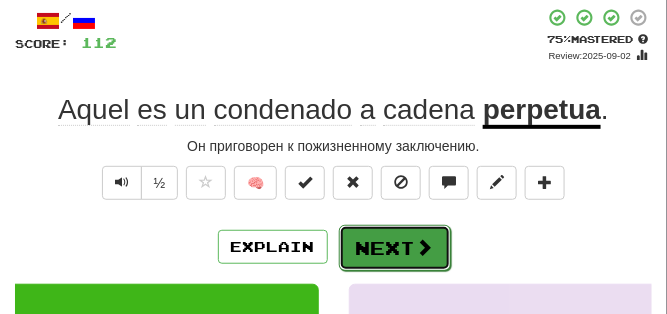 click on "Next" at bounding box center (395, 248) 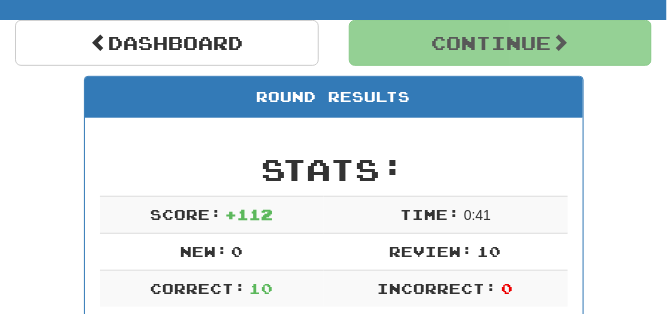 scroll, scrollTop: 188, scrollLeft: 0, axis: vertical 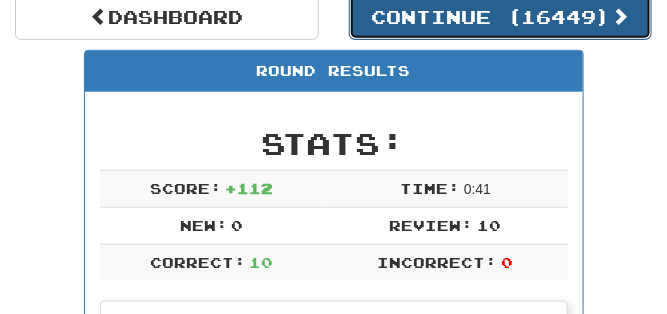 click on "Continue ( 16449 )" at bounding box center [501, 17] 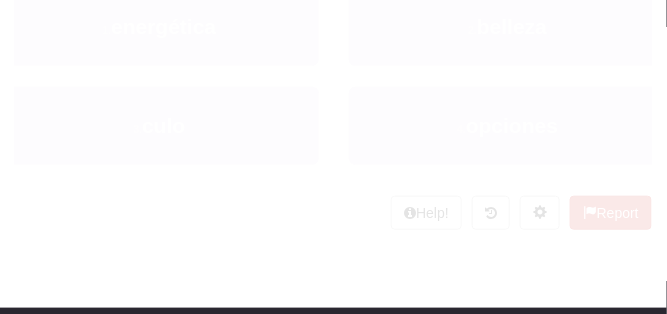 scroll, scrollTop: 188, scrollLeft: 0, axis: vertical 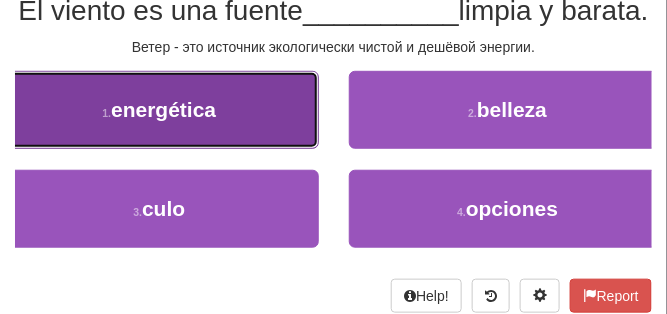 click on "1 .  energética" at bounding box center (159, 110) 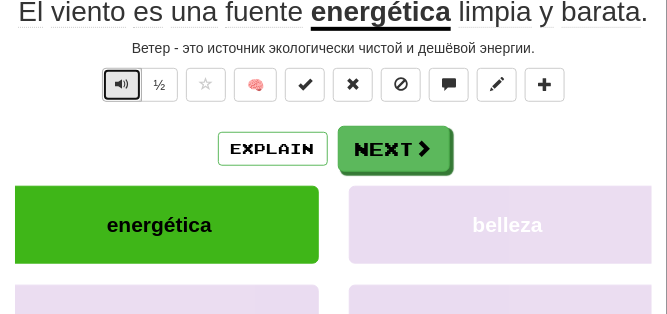 click at bounding box center (122, 84) 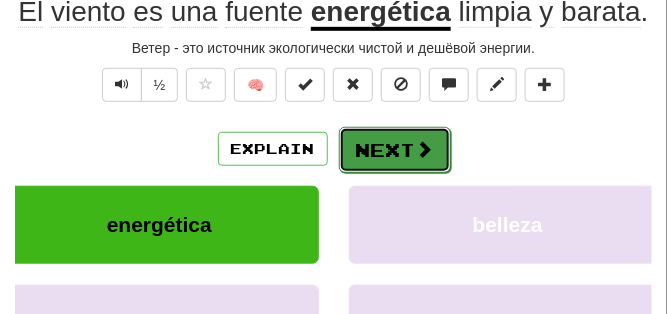 click on "Next" at bounding box center [395, 150] 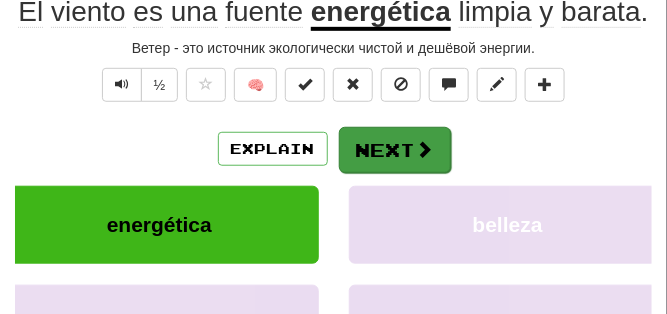 scroll, scrollTop: 188, scrollLeft: 0, axis: vertical 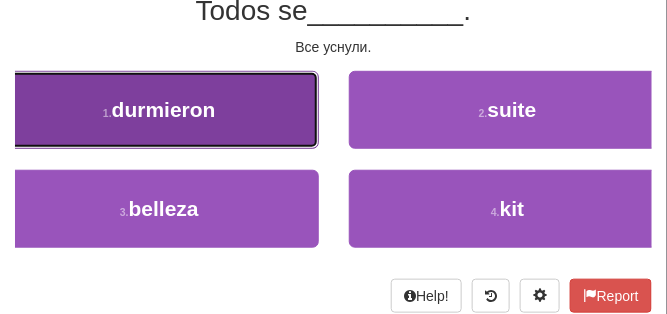 click on "durmieron" at bounding box center (164, 109) 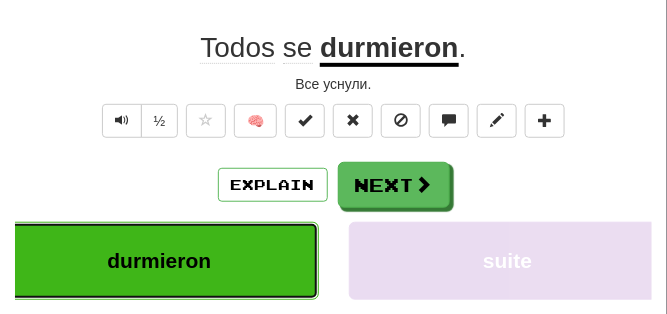 scroll, scrollTop: 148, scrollLeft: 0, axis: vertical 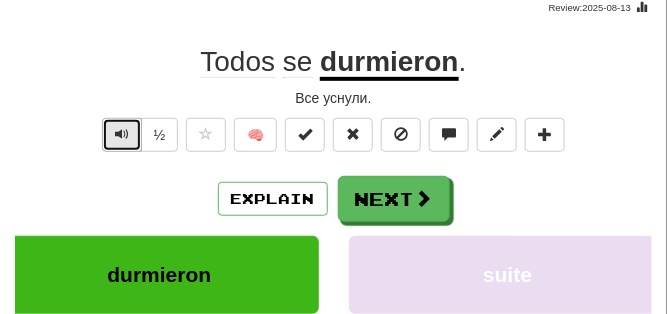 click at bounding box center [122, 134] 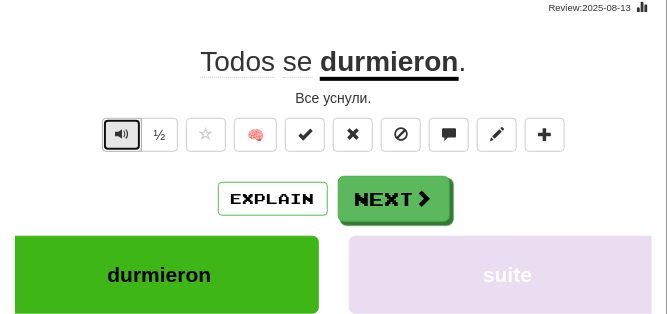 click at bounding box center [122, 134] 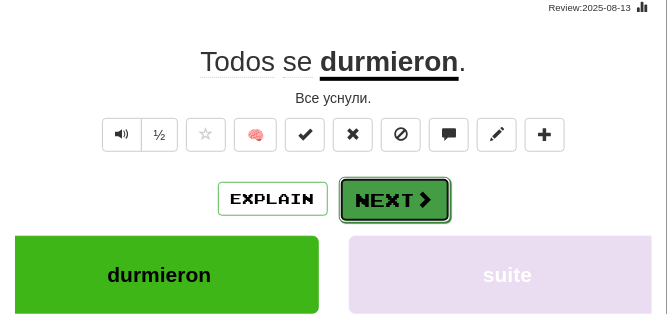 click on "Next" at bounding box center [395, 200] 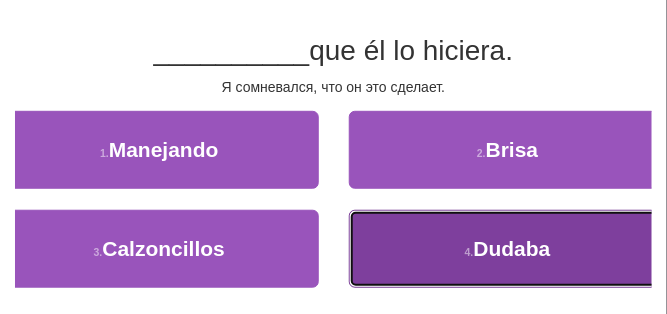 click on "4 .  Dudaba" at bounding box center (508, 249) 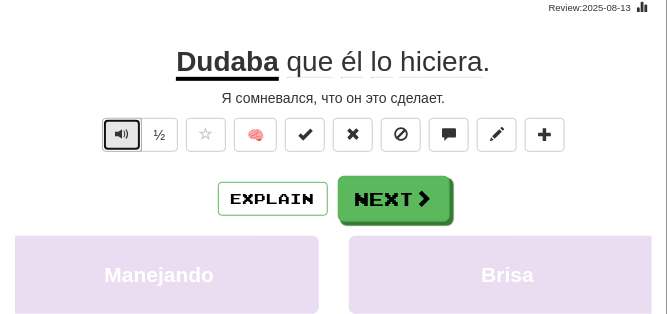 click at bounding box center (122, 134) 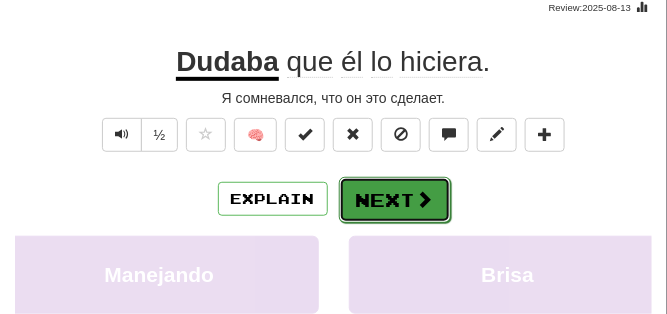 click on "Next" at bounding box center (395, 200) 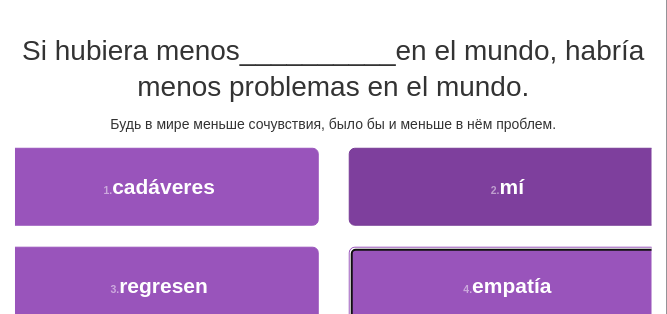 click on "4 .  empatía" at bounding box center [508, 286] 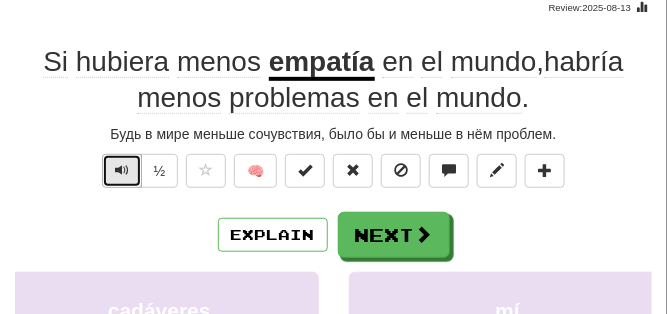 click at bounding box center [122, 170] 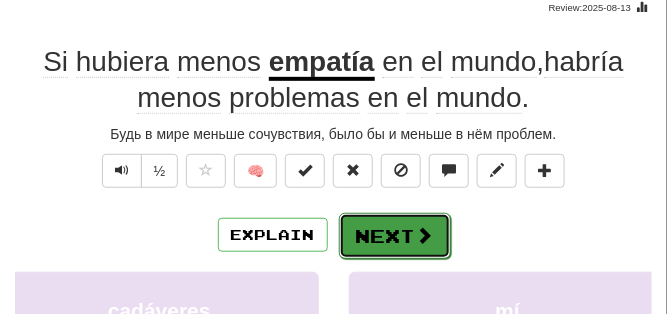 click on "Next" at bounding box center (395, 236) 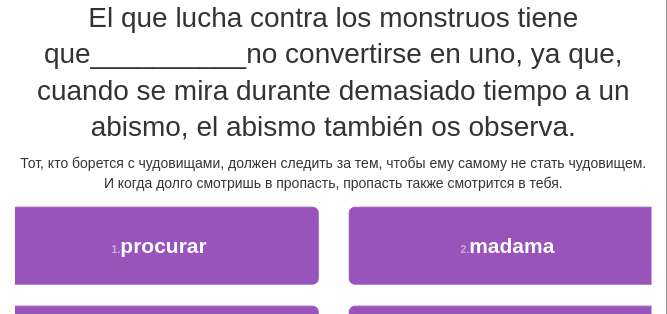 scroll, scrollTop: 198, scrollLeft: 0, axis: vertical 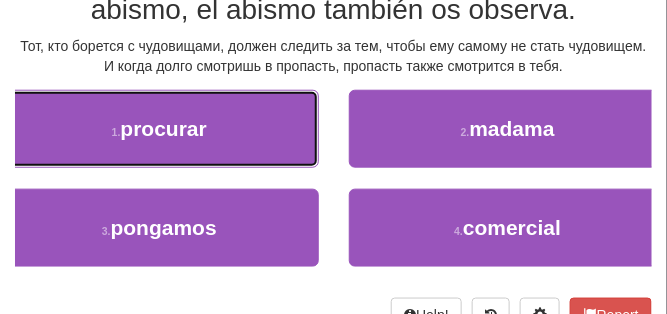 click on "1 .  procurar" at bounding box center (159, 129) 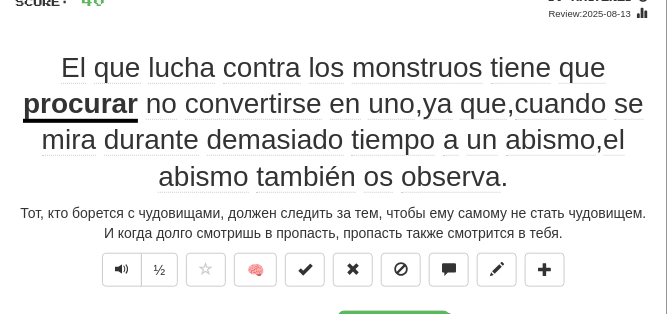 scroll, scrollTop: 158, scrollLeft: 0, axis: vertical 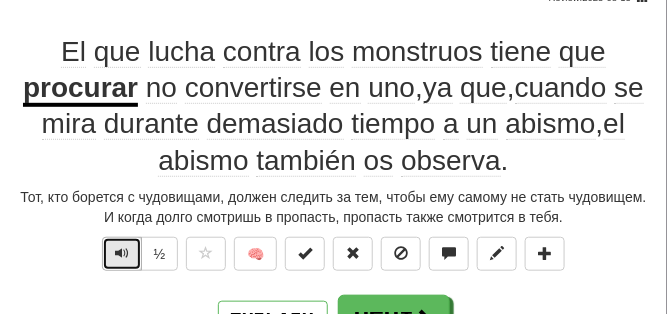 click at bounding box center (122, 254) 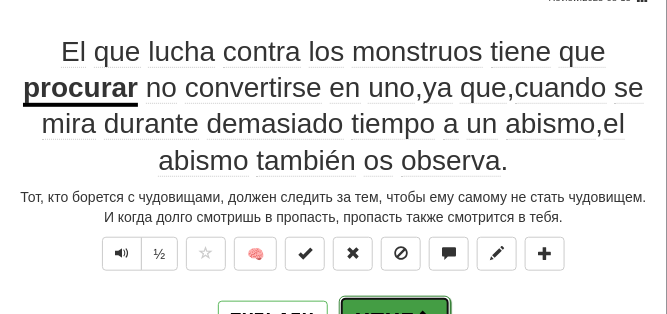 click on "Next" at bounding box center [395, 319] 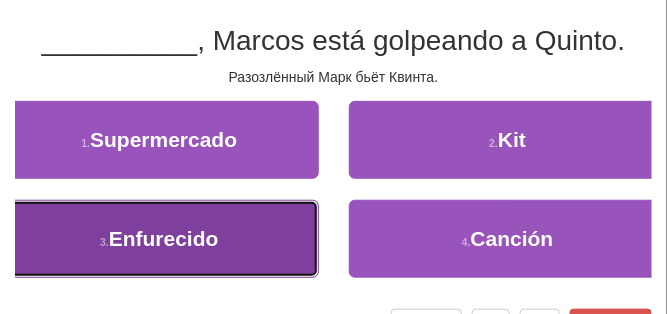click on "Enfurecido" at bounding box center (164, 238) 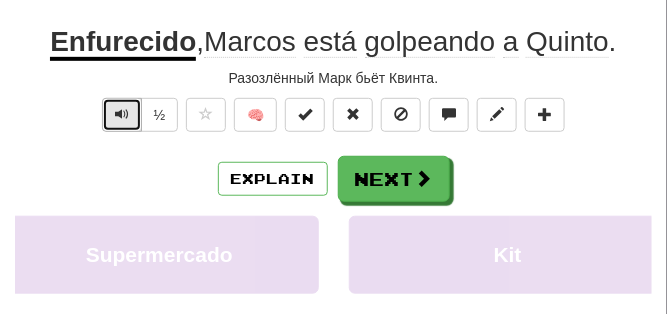 click at bounding box center [122, 115] 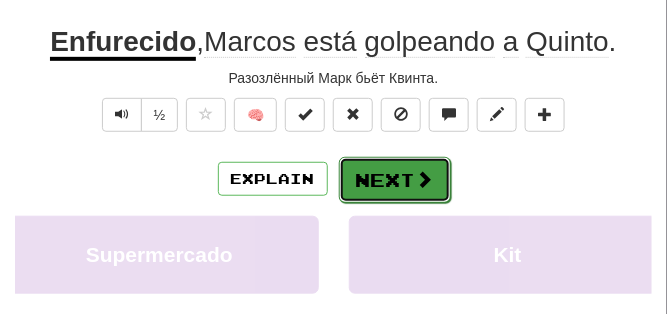 click on "Next" at bounding box center [395, 180] 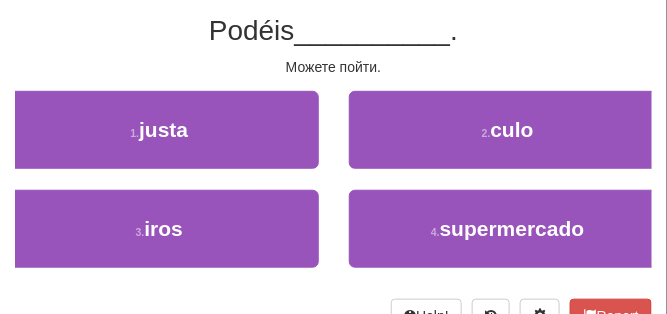 scroll, scrollTop: 158, scrollLeft: 0, axis: vertical 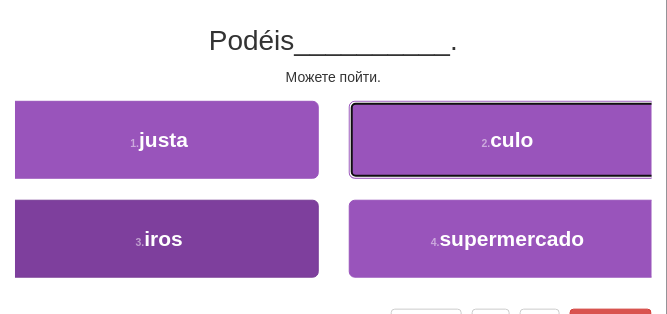 drag, startPoint x: 382, startPoint y: 165, endPoint x: 243, endPoint y: 236, distance: 156.08331 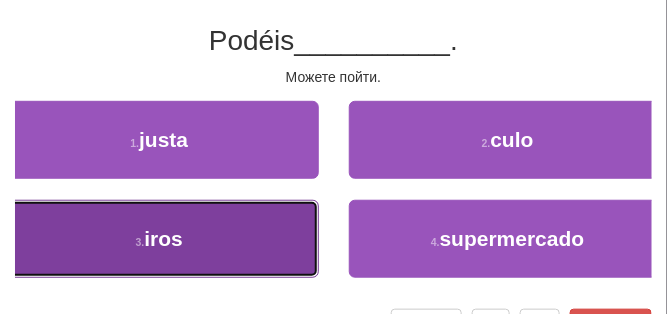 click on "3 .  iros" at bounding box center [159, 239] 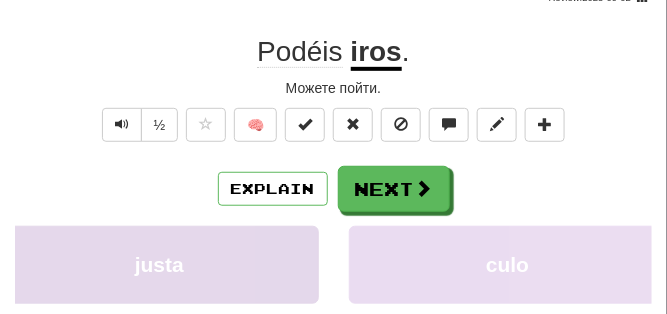 scroll, scrollTop: 168, scrollLeft: 0, axis: vertical 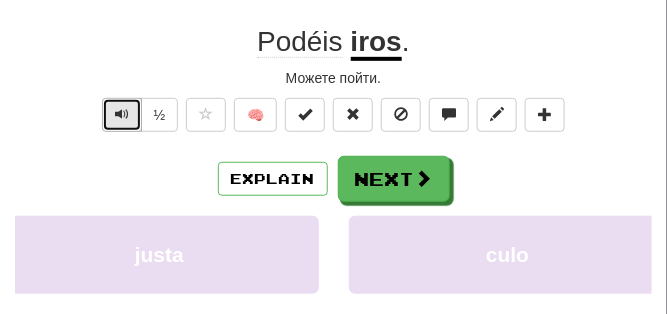 click at bounding box center [122, 115] 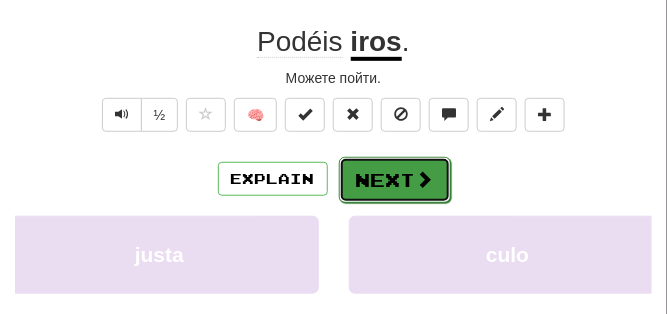 click on "Next" at bounding box center [395, 180] 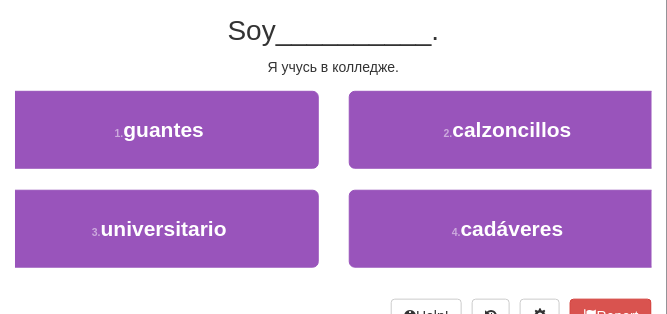 scroll, scrollTop: 158, scrollLeft: 0, axis: vertical 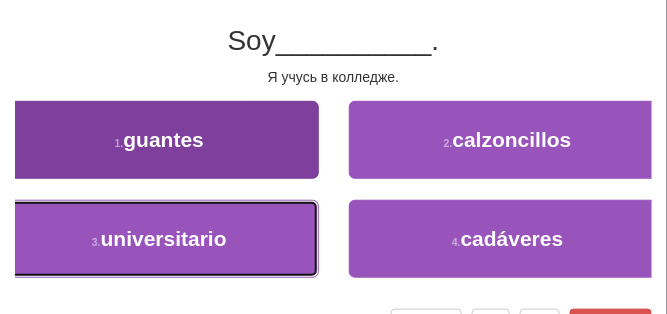 click on "3 .  universitario" at bounding box center [159, 239] 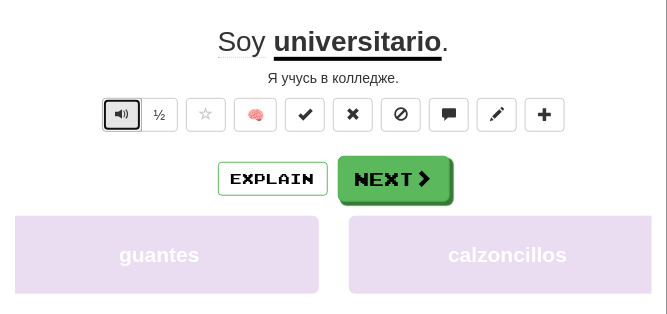 click at bounding box center [122, 114] 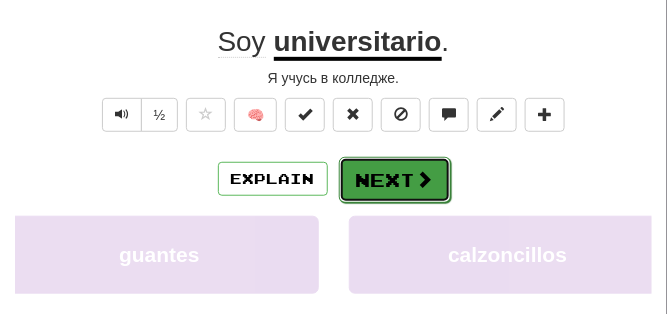 click on "Next" at bounding box center (395, 180) 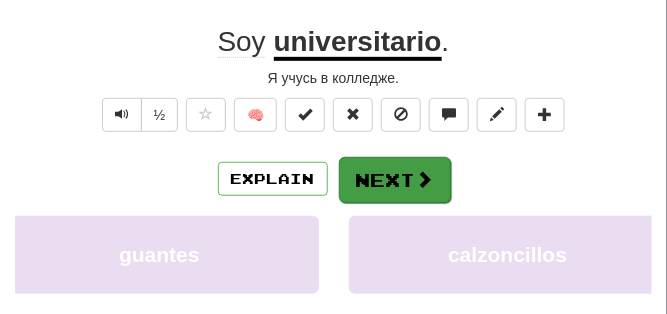 scroll, scrollTop: 158, scrollLeft: 0, axis: vertical 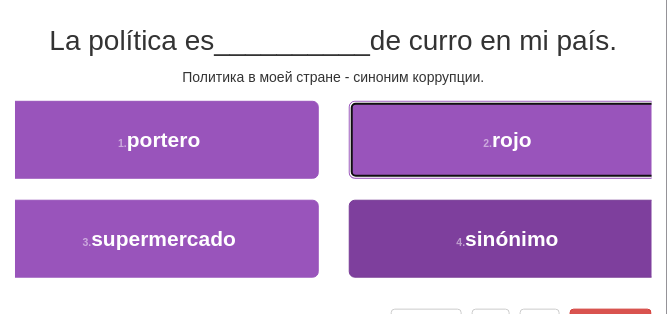drag, startPoint x: 358, startPoint y: 177, endPoint x: 442, endPoint y: 249, distance: 110.63454 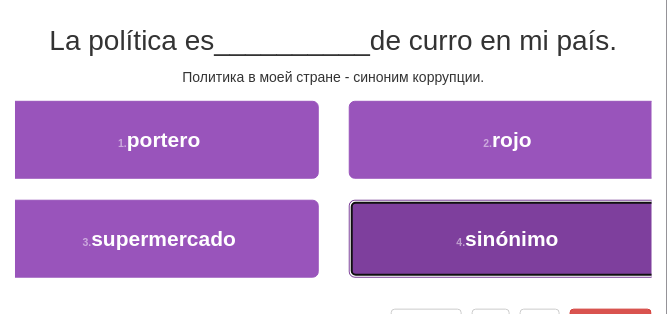 click on "4 .  sinónimo" at bounding box center (508, 239) 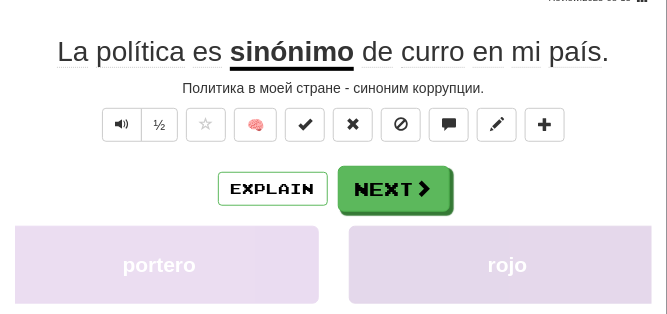 scroll, scrollTop: 168, scrollLeft: 0, axis: vertical 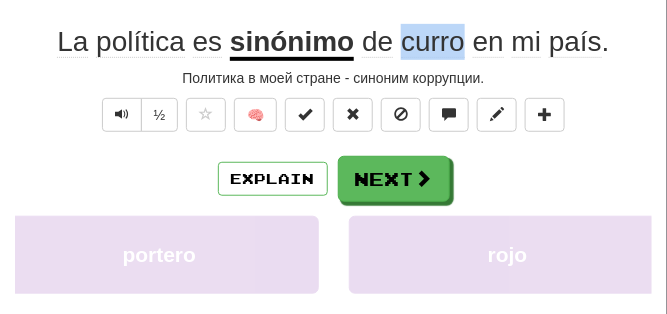 drag, startPoint x: 399, startPoint y: 39, endPoint x: 464, endPoint y: 45, distance: 65.27634 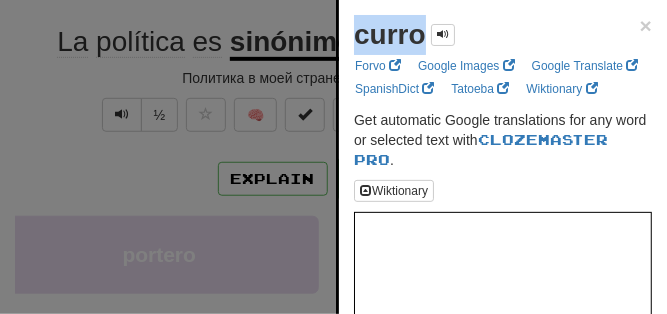drag, startPoint x: 358, startPoint y: 38, endPoint x: 425, endPoint y: 38, distance: 67 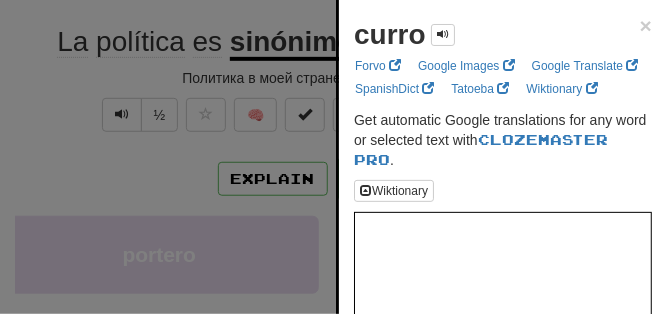 click at bounding box center [333, 157] 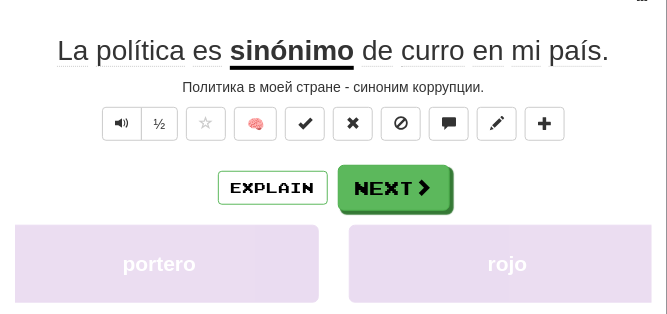scroll, scrollTop: 168, scrollLeft: 0, axis: vertical 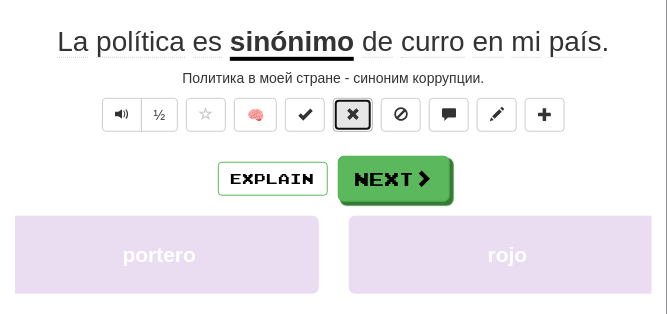 click at bounding box center [353, 115] 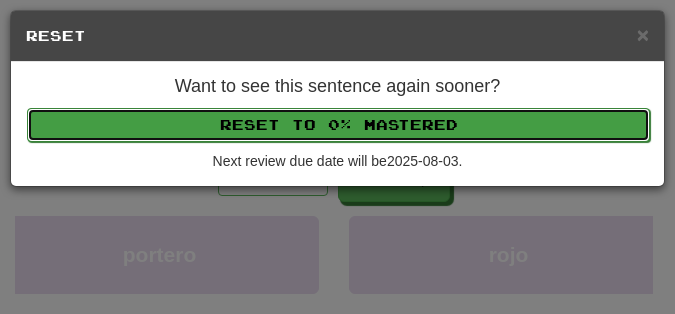 click on "Reset to 0% Mastered" at bounding box center [338, 125] 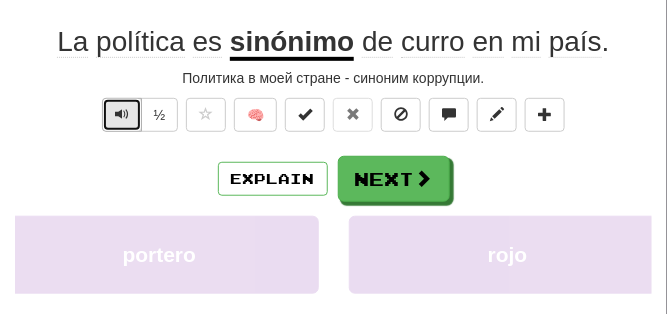 click at bounding box center (122, 114) 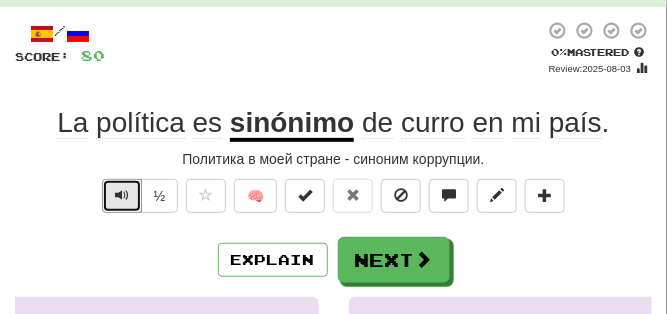 scroll, scrollTop: 100, scrollLeft: 0, axis: vertical 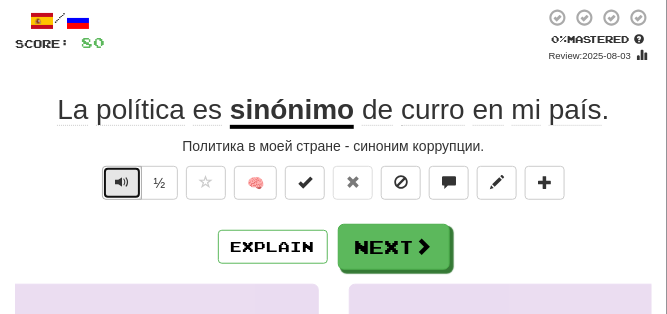 click at bounding box center [122, 182] 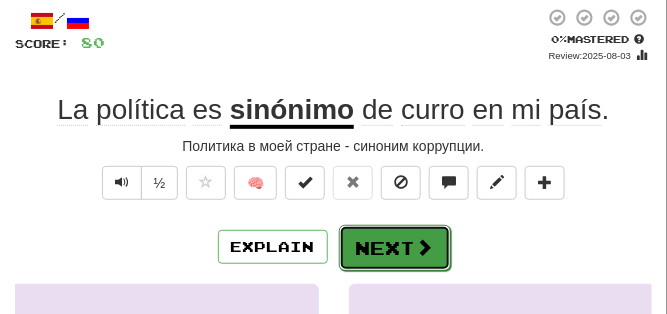 click on "Next" at bounding box center (395, 248) 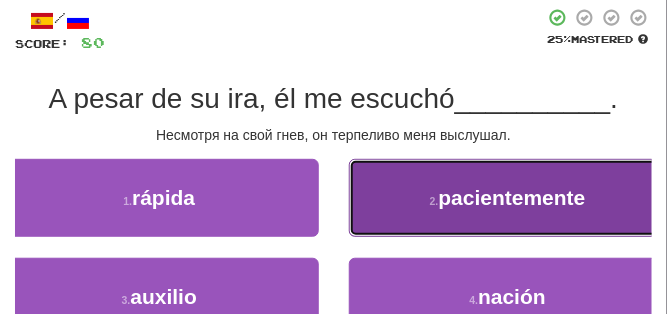 click on "2 .  pacientemente" at bounding box center [508, 198] 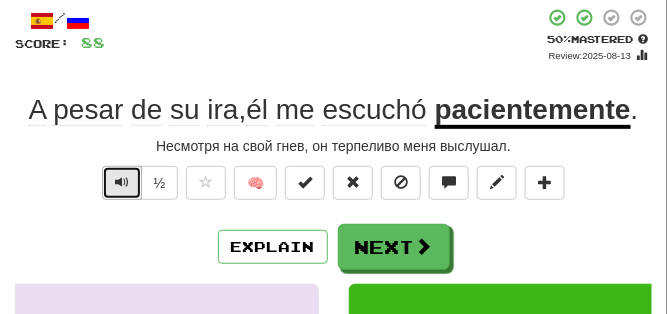 click at bounding box center [122, 183] 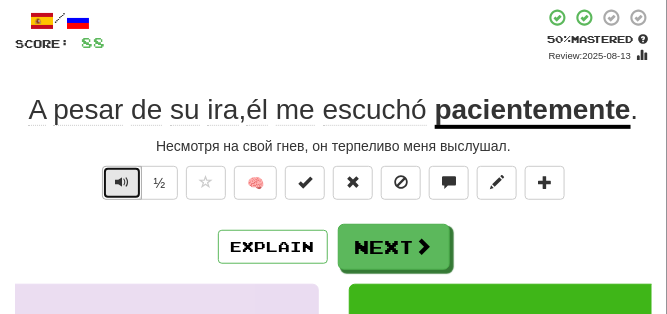 click at bounding box center (122, 183) 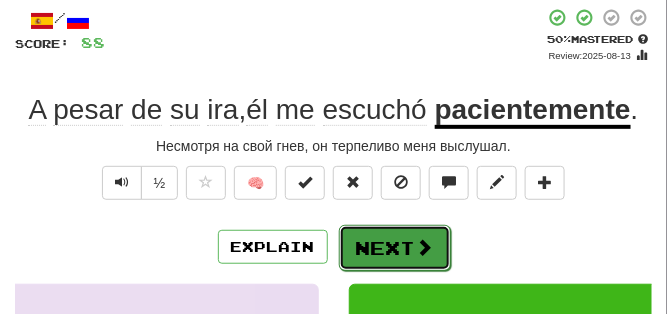 click on "Next" at bounding box center (395, 248) 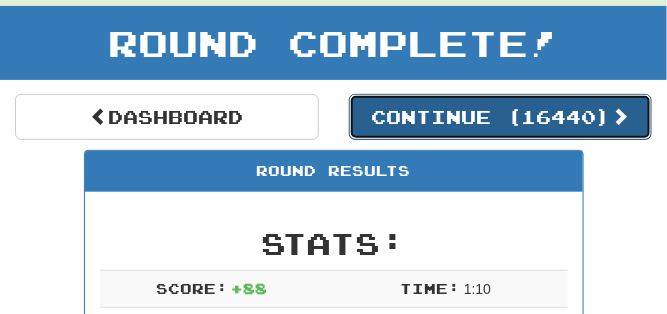 click on "Continue ( 16440 )" at bounding box center [501, 117] 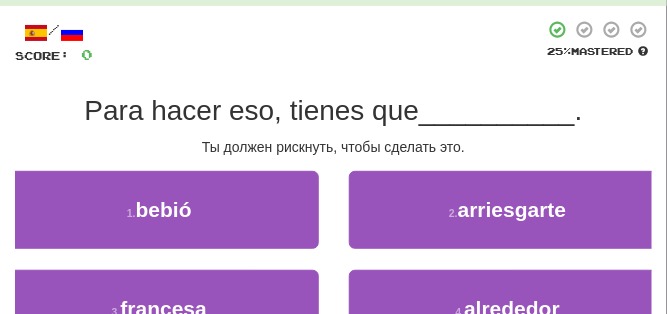 scroll, scrollTop: 138, scrollLeft: 0, axis: vertical 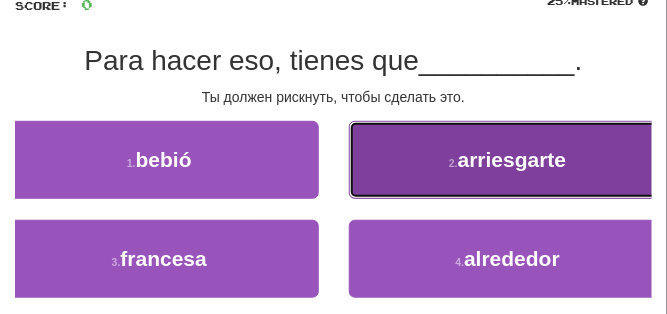 click on "2 .  arriesgarte" at bounding box center [508, 160] 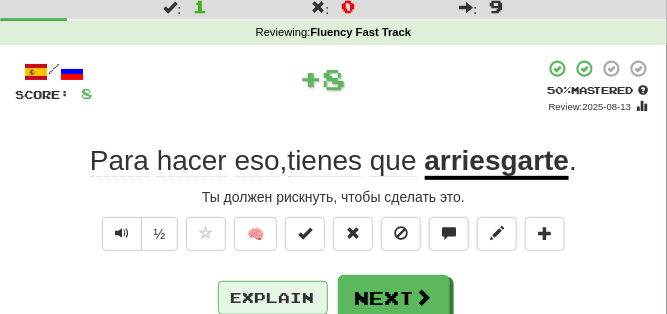 scroll, scrollTop: 38, scrollLeft: 0, axis: vertical 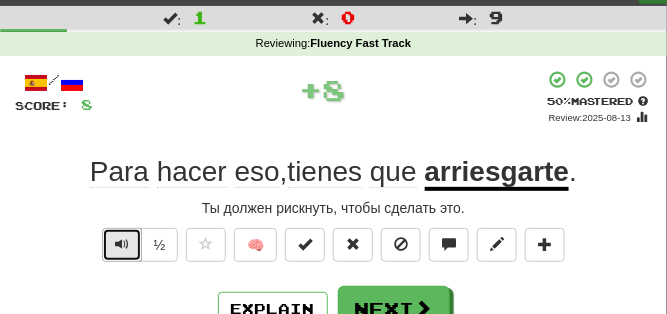 click at bounding box center [122, 244] 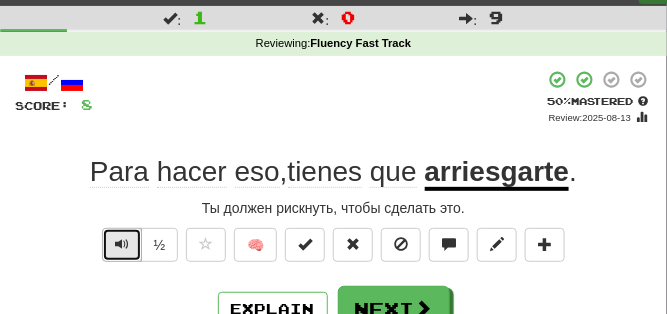 click at bounding box center (122, 244) 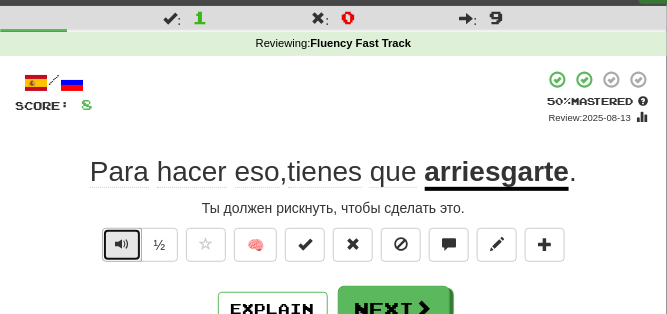 click at bounding box center [122, 244] 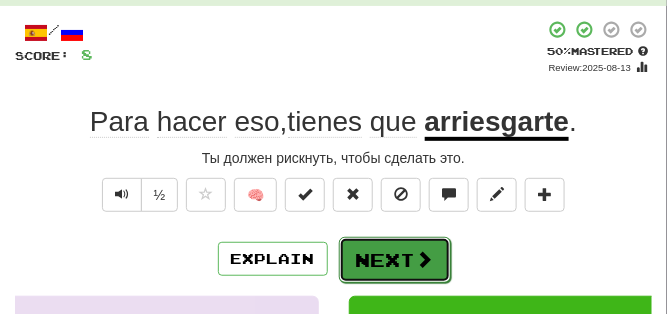 click on "Next" at bounding box center [395, 260] 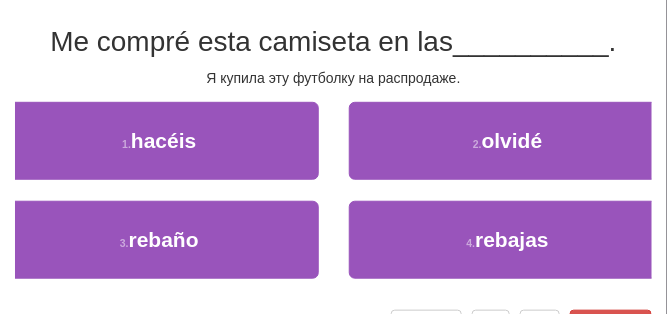 scroll, scrollTop: 188, scrollLeft: 0, axis: vertical 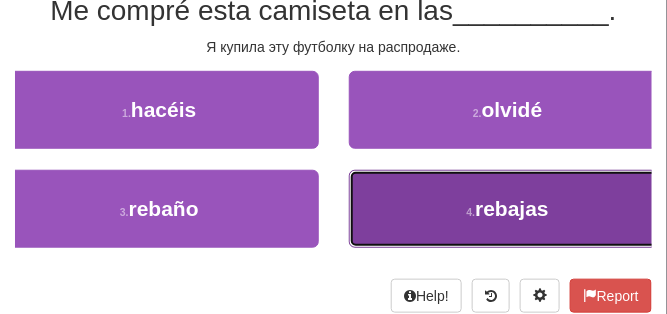 click on "4 .  rebajas" at bounding box center (508, 209) 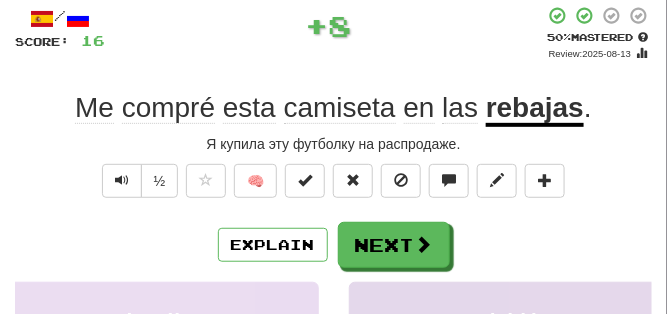 scroll, scrollTop: 98, scrollLeft: 0, axis: vertical 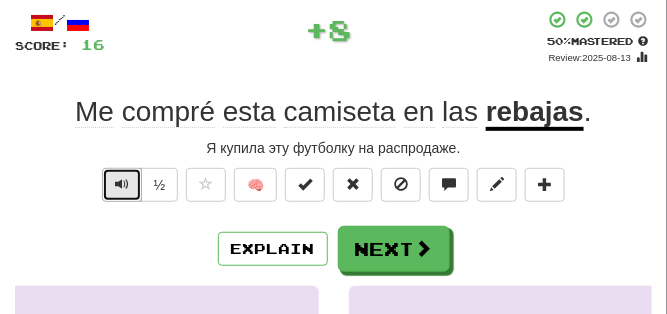 click at bounding box center [122, 185] 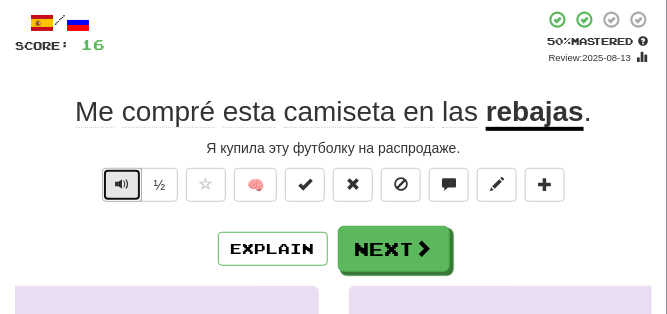 click at bounding box center (122, 185) 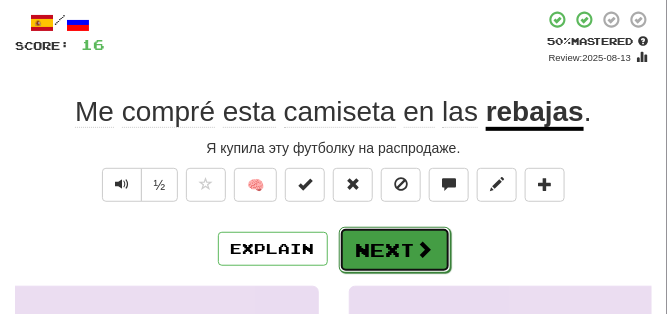 click on "Next" at bounding box center (395, 250) 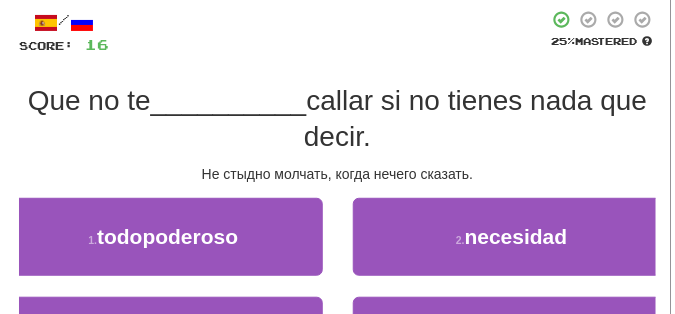 scroll, scrollTop: 148, scrollLeft: 0, axis: vertical 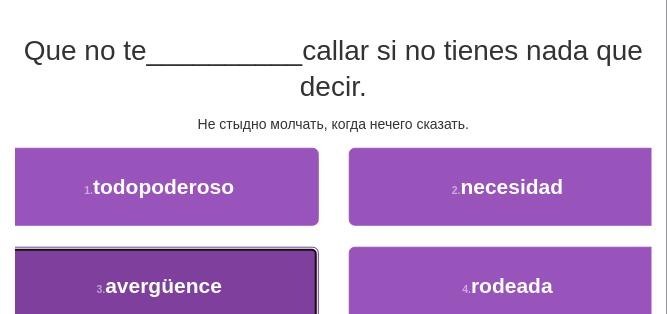 click on "3 .  avergüence" at bounding box center (159, 286) 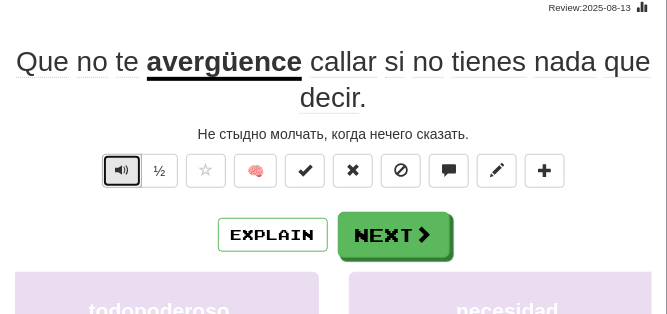 click at bounding box center (122, 170) 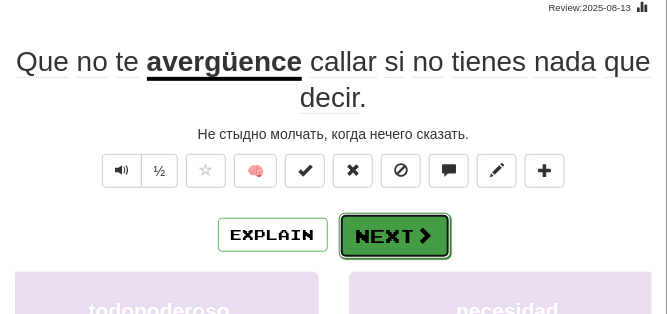 click on "Next" at bounding box center (395, 236) 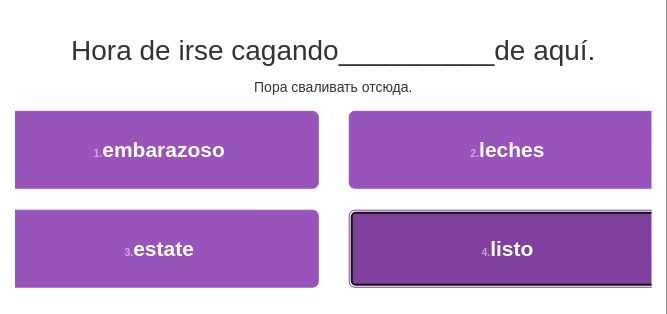 click on "4 .  listo" at bounding box center [508, 249] 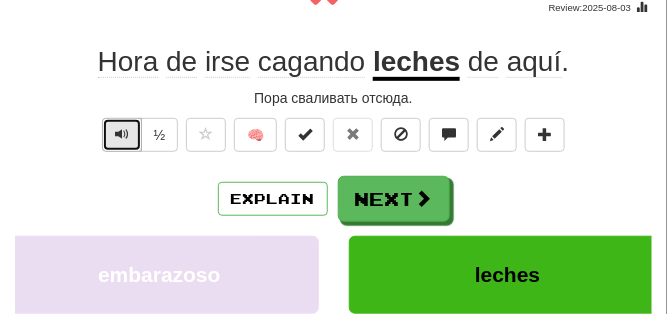 click at bounding box center [122, 135] 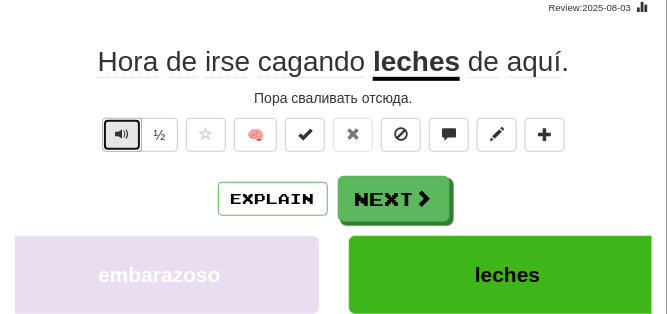 click at bounding box center (122, 135) 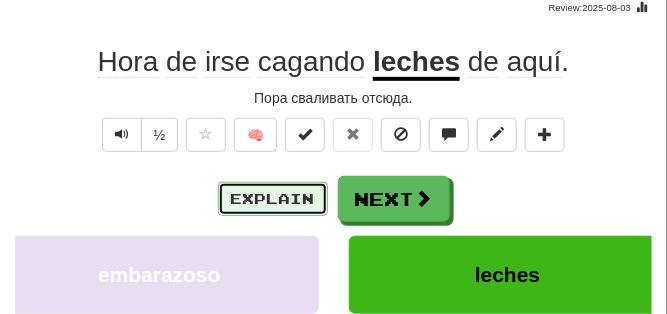 click on "Explain" at bounding box center (273, 199) 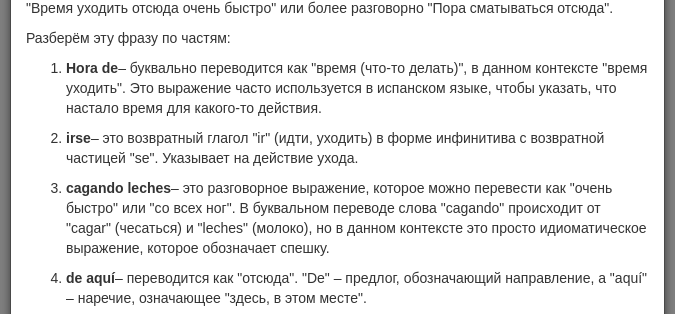 scroll, scrollTop: 100, scrollLeft: 0, axis: vertical 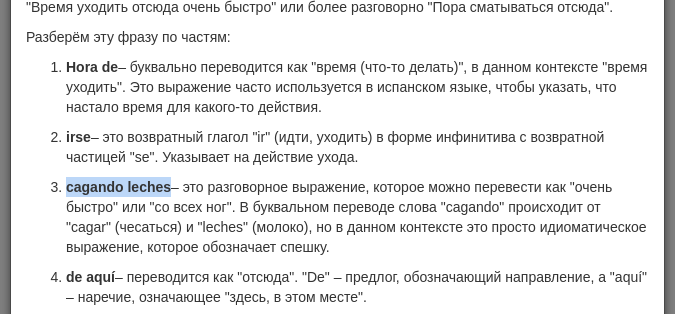 drag, startPoint x: 65, startPoint y: 184, endPoint x: 169, endPoint y: 185, distance: 104.00481 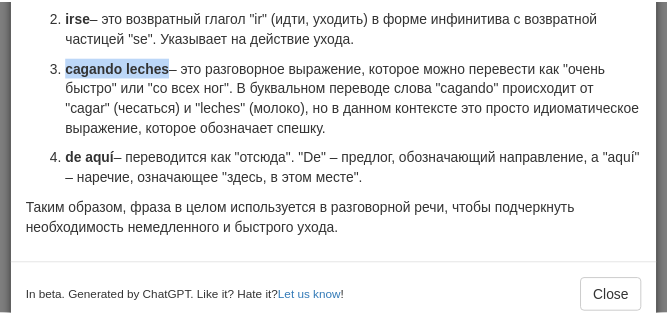 scroll, scrollTop: 243, scrollLeft: 0, axis: vertical 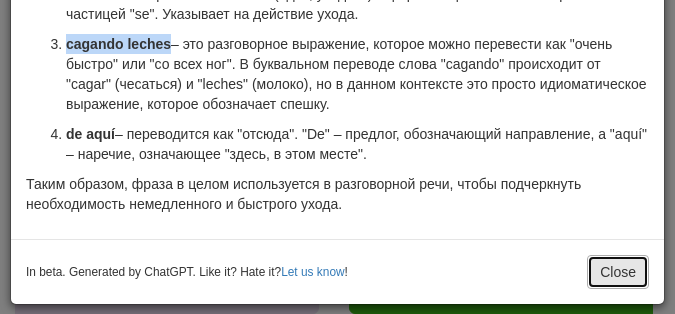 click on "Close" at bounding box center (618, 272) 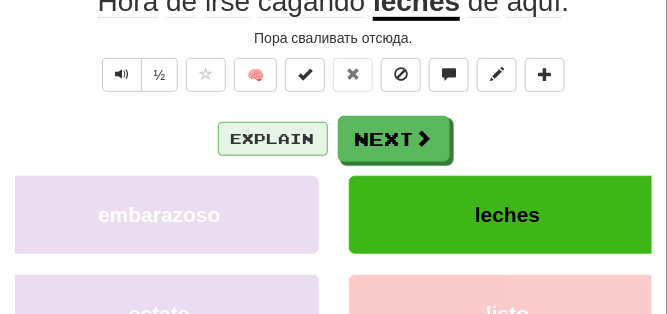scroll, scrollTop: 298, scrollLeft: 0, axis: vertical 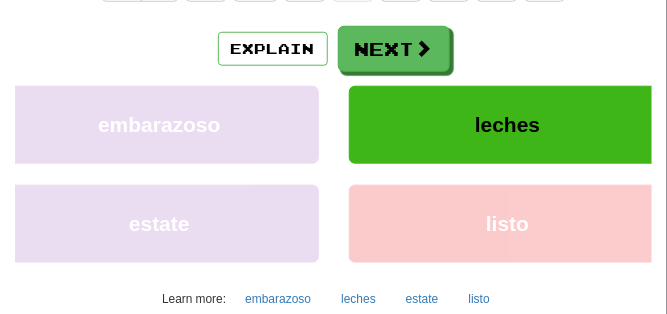 click on "Explain Next" at bounding box center [333, 49] 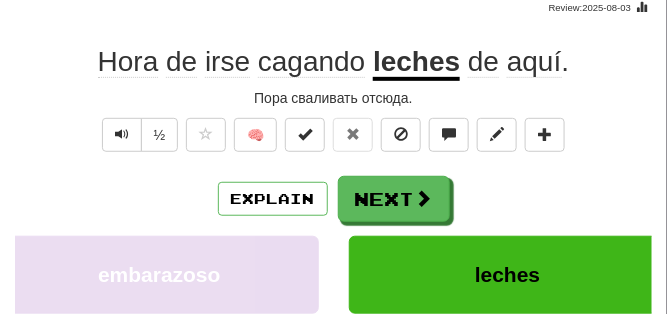 scroll, scrollTop: 148, scrollLeft: 0, axis: vertical 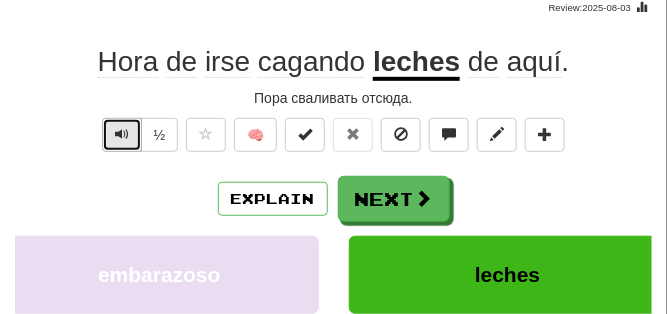 click at bounding box center [122, 134] 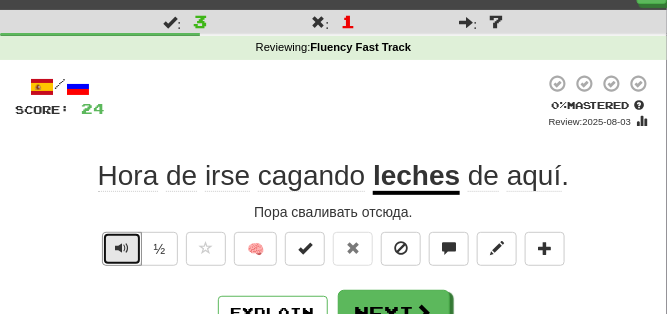 scroll, scrollTop: 50, scrollLeft: 0, axis: vertical 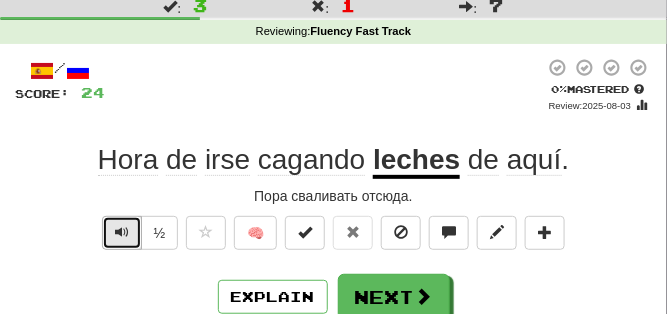 click at bounding box center (122, 232) 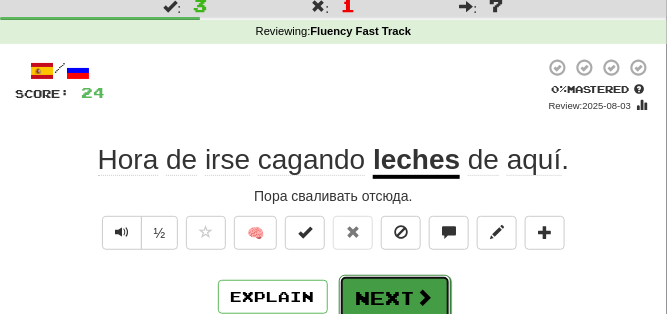 click on "Next" at bounding box center [395, 298] 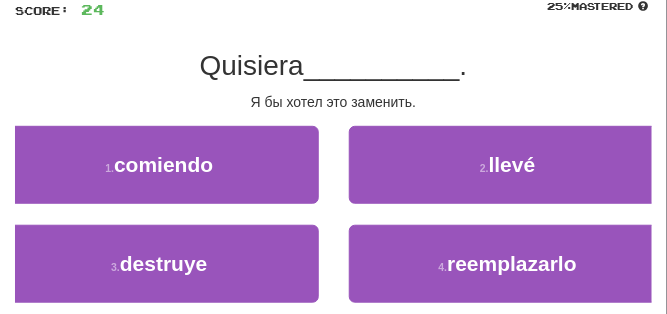 scroll, scrollTop: 150, scrollLeft: 0, axis: vertical 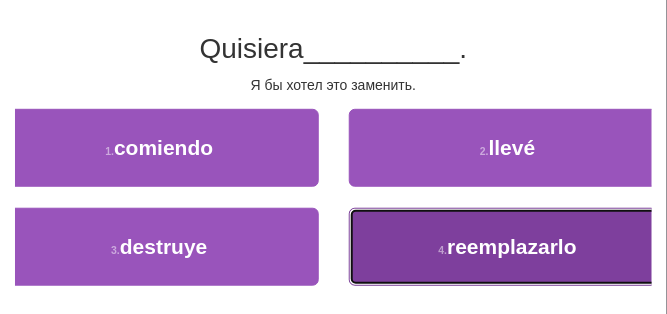 click on "4 .  reemplazarlo" at bounding box center [508, 247] 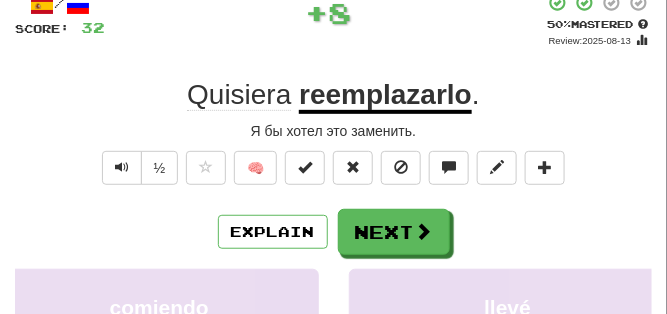 scroll, scrollTop: 100, scrollLeft: 0, axis: vertical 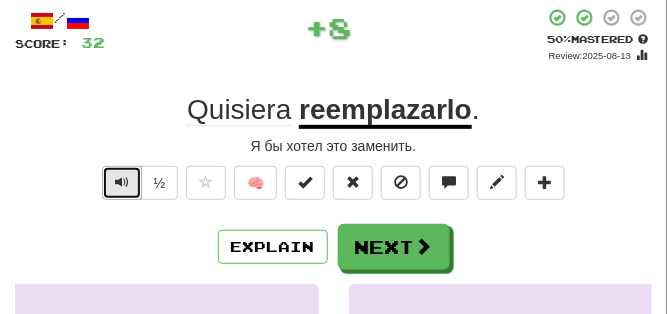 click at bounding box center (122, 183) 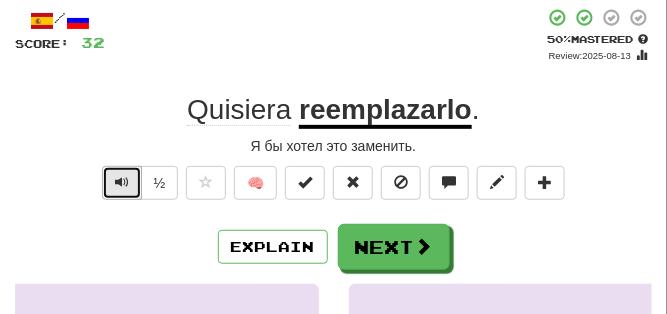 click at bounding box center [122, 183] 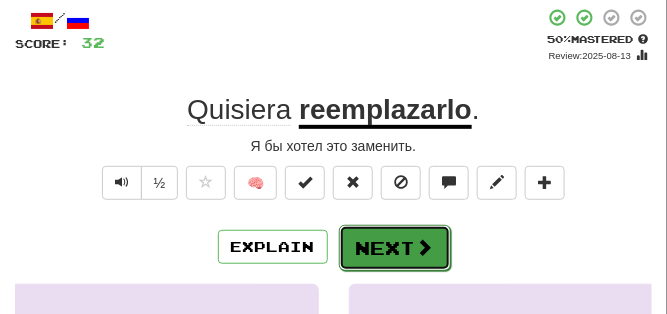 click on "Next" at bounding box center [395, 248] 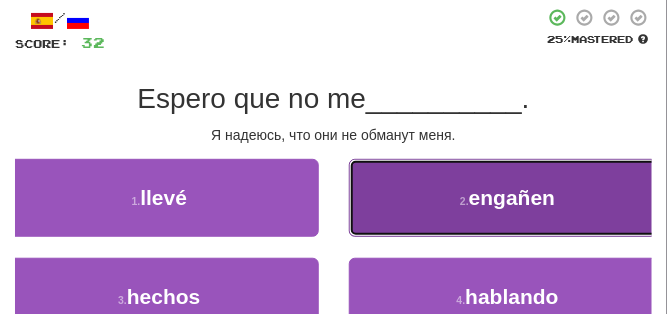 click on "2 .  engañen" at bounding box center [508, 198] 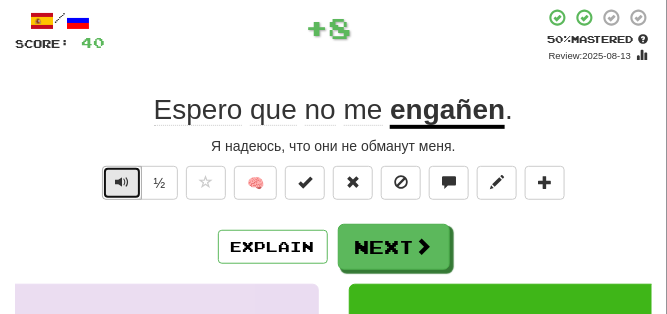 click at bounding box center (122, 182) 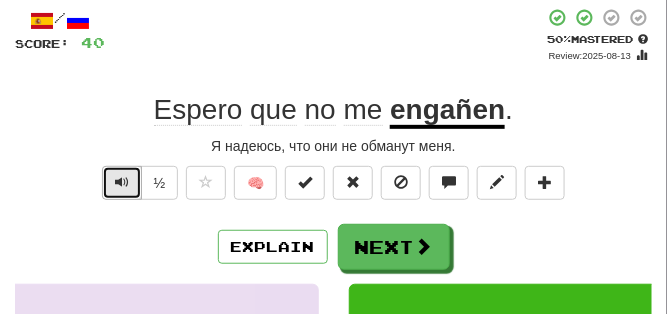 click at bounding box center (122, 182) 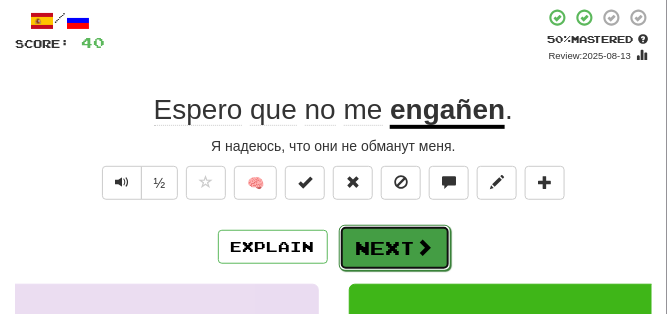 click on "Next" at bounding box center (395, 248) 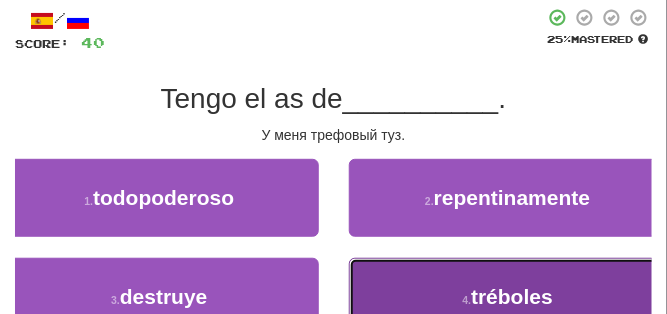 click on "4 .  tréboles" at bounding box center [508, 297] 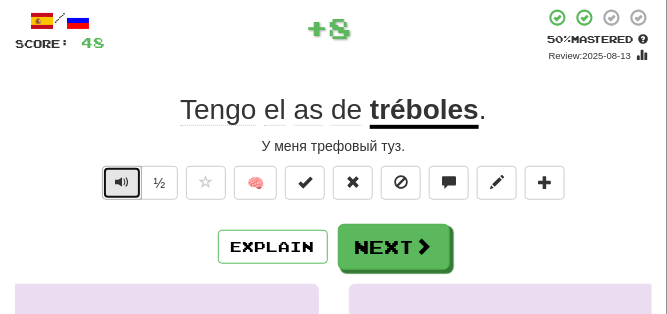 click at bounding box center [122, 182] 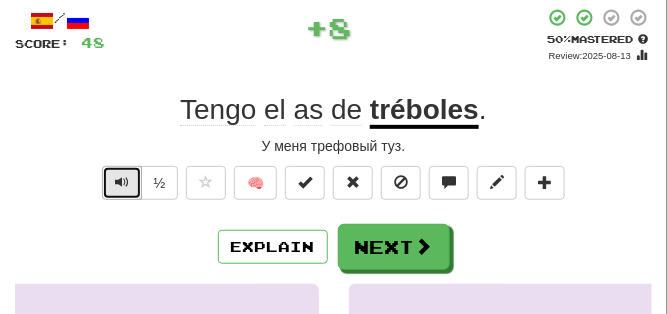 click at bounding box center [122, 182] 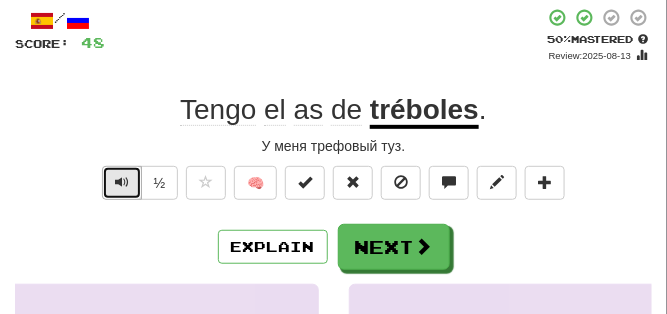 click at bounding box center [122, 182] 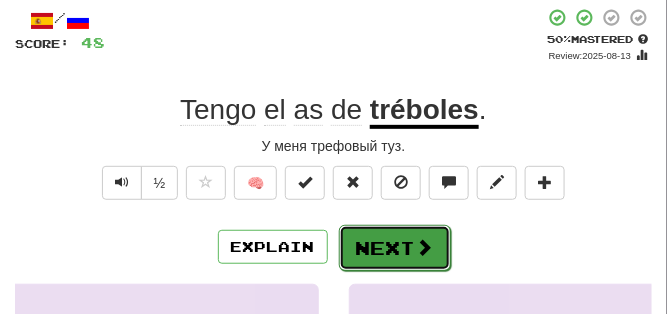 click on "Next" at bounding box center (395, 248) 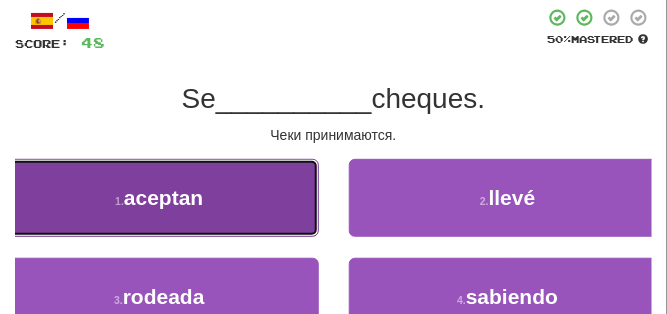 click on "1 .  aceptan" at bounding box center (159, 198) 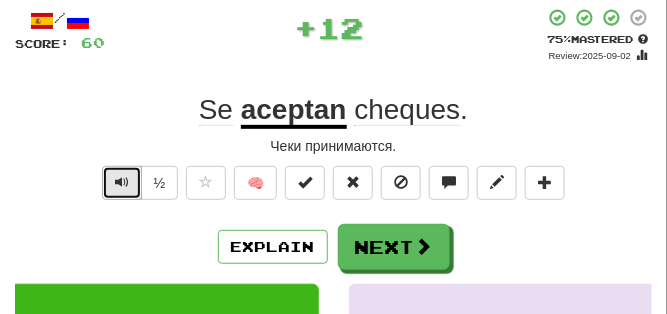 click at bounding box center (122, 182) 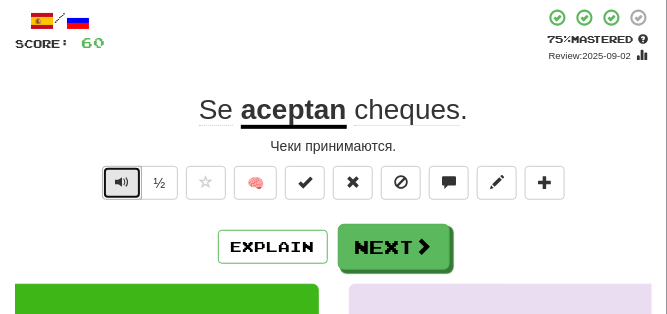 click at bounding box center [122, 182] 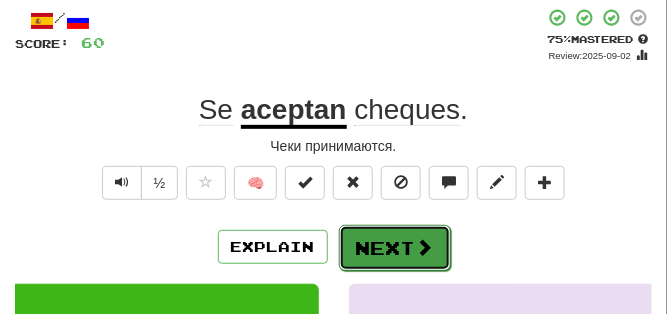 click on "Next" at bounding box center [395, 248] 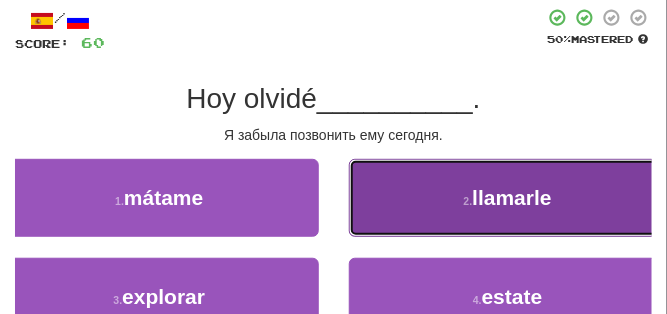 click on "2 .  llamarle" at bounding box center (508, 198) 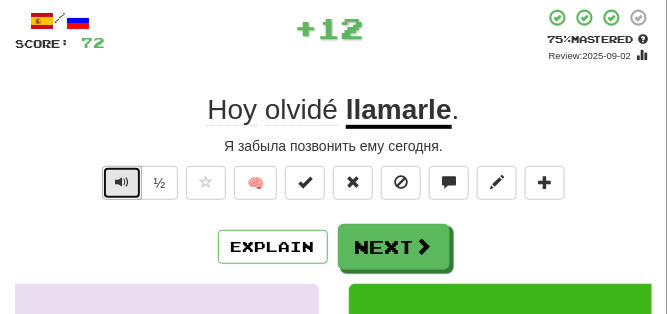 click at bounding box center (122, 183) 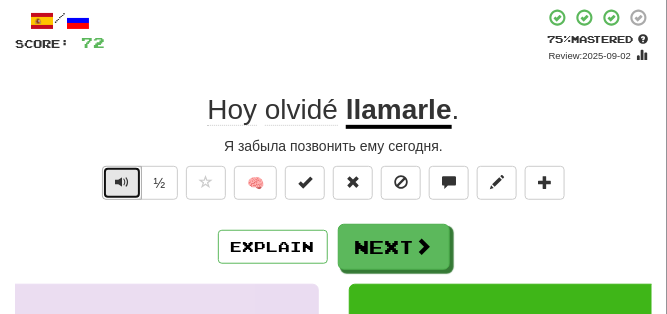 click at bounding box center [122, 183] 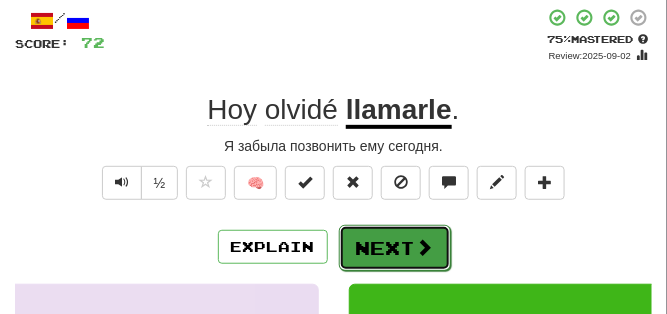 click on "Next" at bounding box center [395, 248] 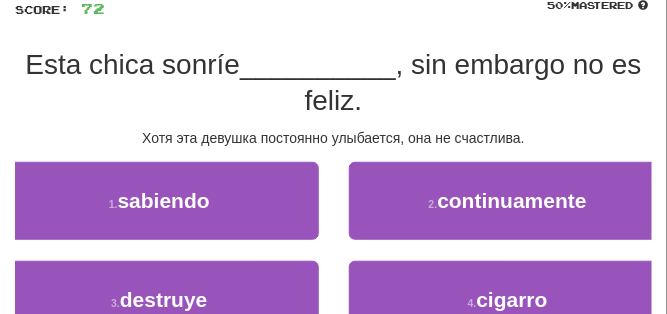 scroll, scrollTop: 150, scrollLeft: 0, axis: vertical 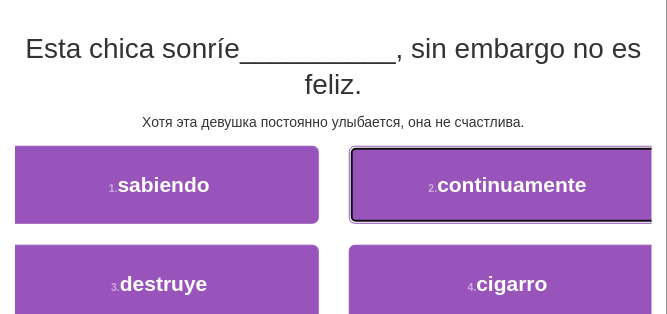 click on "2 .  continuamente" at bounding box center (508, 185) 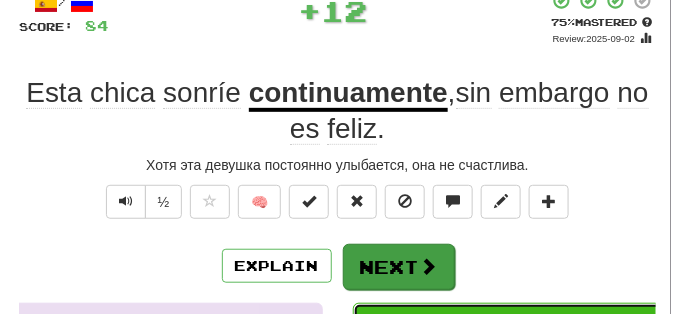 scroll, scrollTop: 100, scrollLeft: 0, axis: vertical 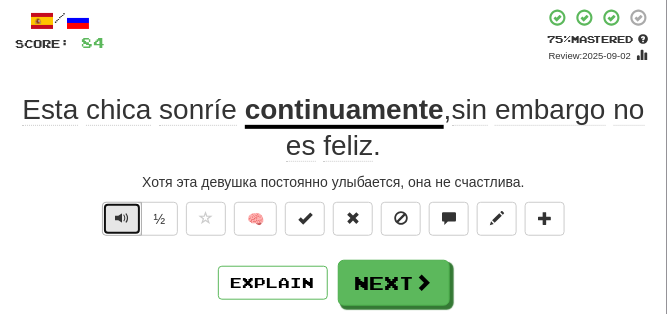 click at bounding box center (122, 218) 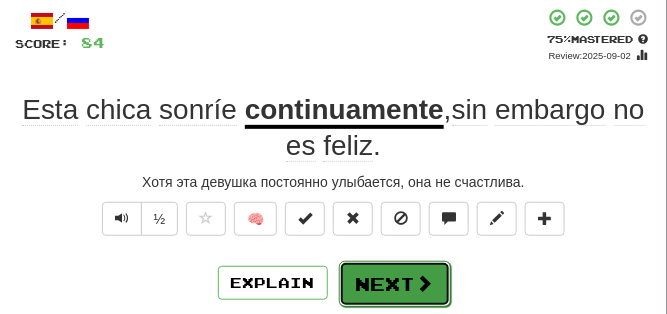 click on "Next" at bounding box center (395, 284) 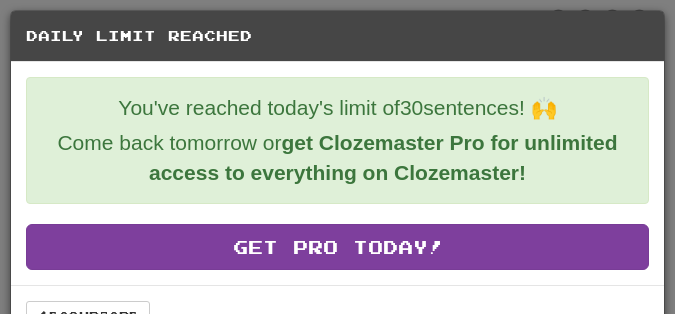 scroll, scrollTop: 42, scrollLeft: 0, axis: vertical 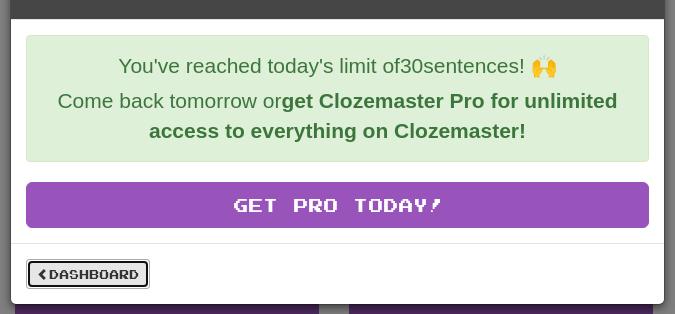 click on "Dashboard" at bounding box center [88, 274] 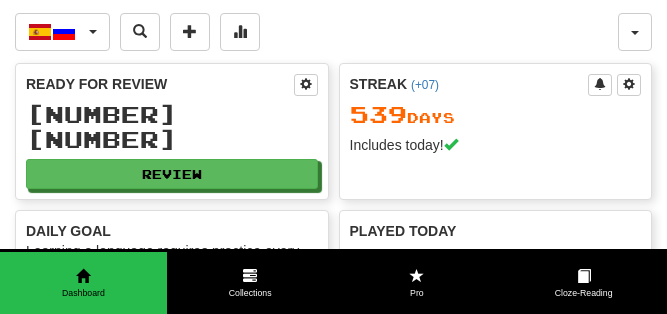 scroll, scrollTop: 0, scrollLeft: 0, axis: both 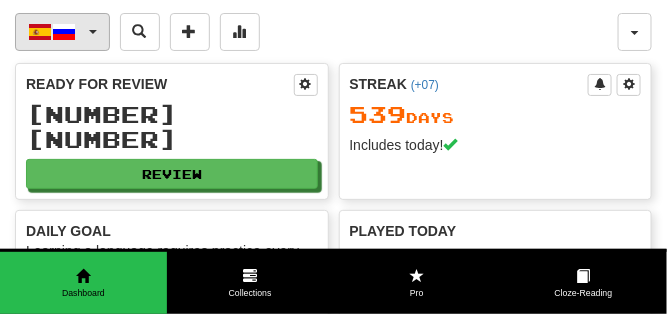 click at bounding box center [93, 32] 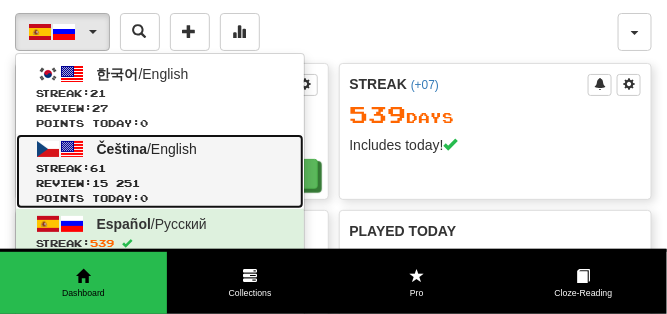 click on "Review:  [NUMBER] [NUMBER]" at bounding box center (160, 183) 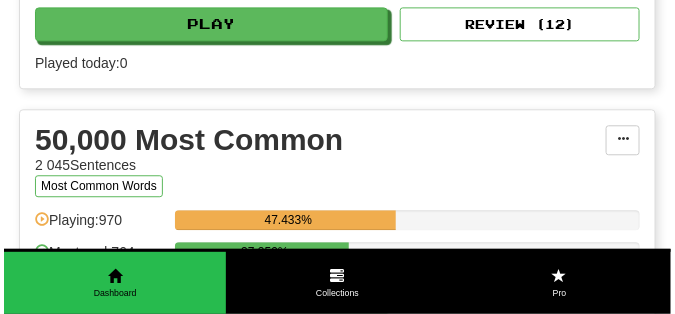 scroll, scrollTop: 2250, scrollLeft: 0, axis: vertical 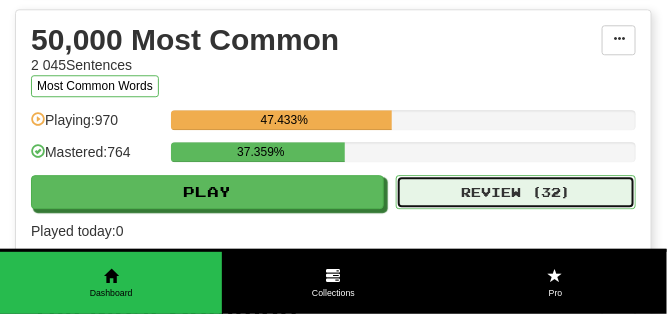 click on "Review ( 32 )" at bounding box center (516, 192) 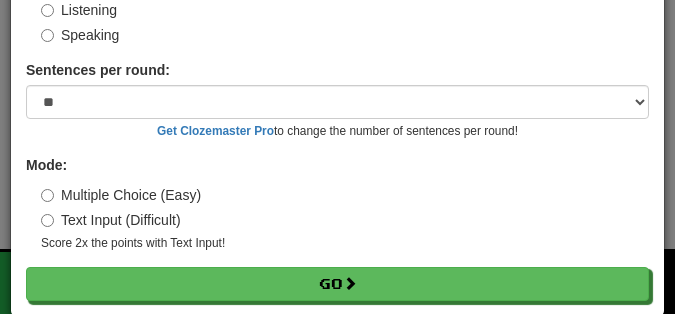 scroll, scrollTop: 192, scrollLeft: 0, axis: vertical 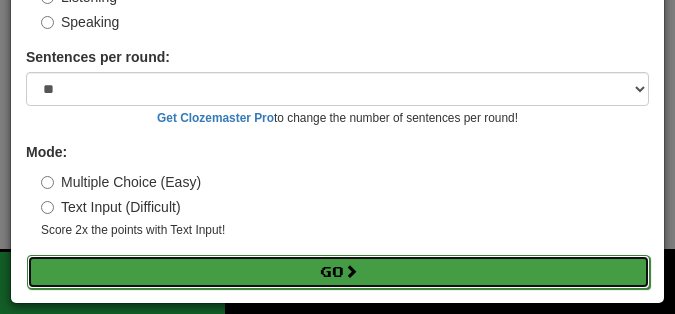 click on "Go" at bounding box center [338, 272] 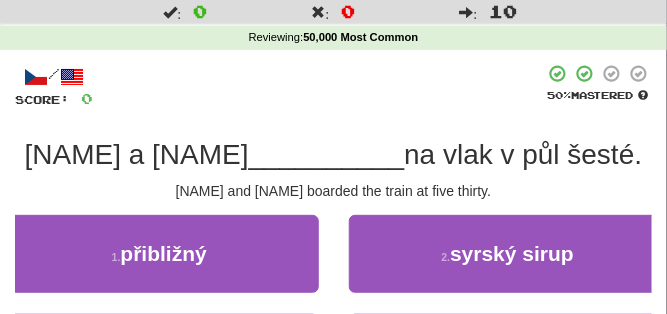 scroll, scrollTop: 150, scrollLeft: 0, axis: vertical 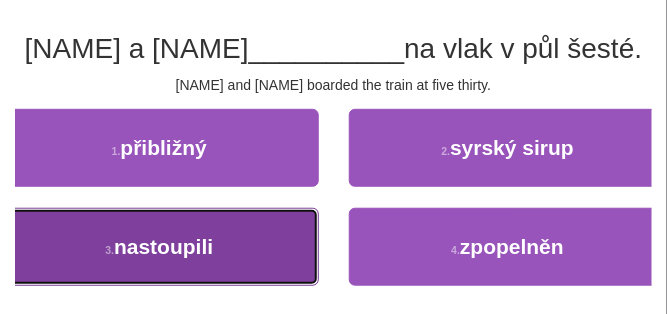 click on "nastoupili" at bounding box center (163, 246) 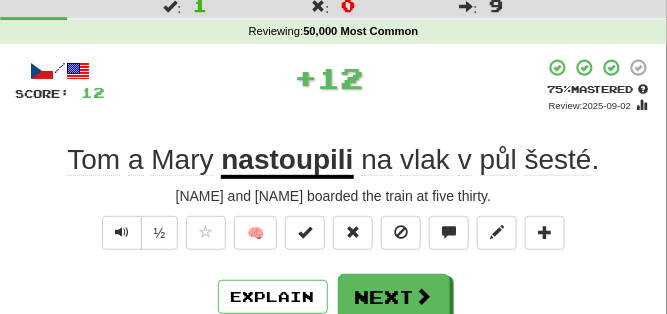 scroll, scrollTop: 50, scrollLeft: 0, axis: vertical 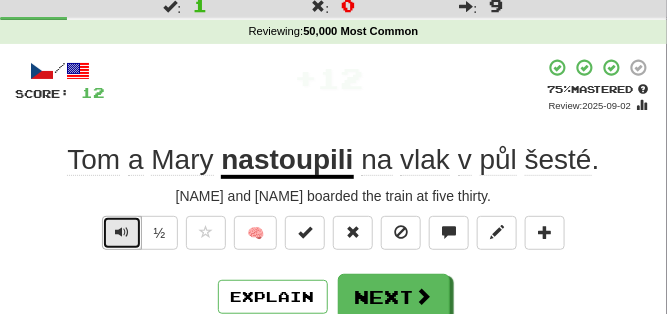 click at bounding box center [122, 232] 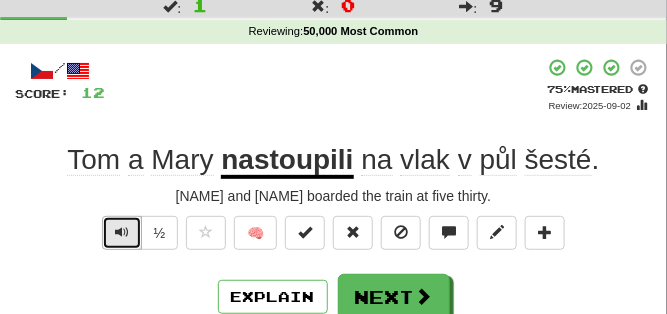 click at bounding box center (122, 232) 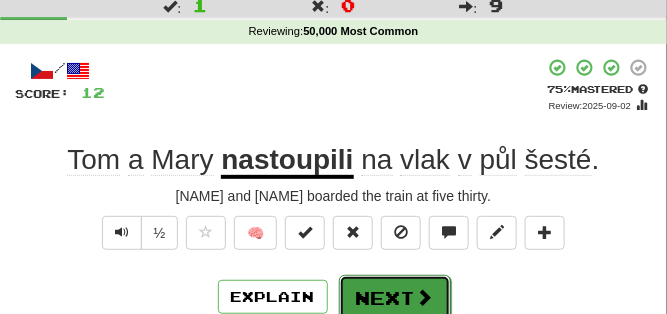 click on "Next" at bounding box center [395, 298] 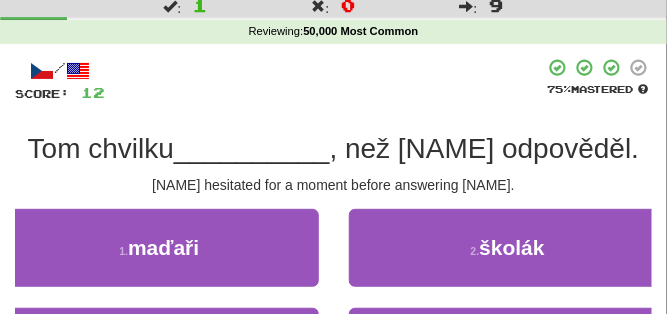 scroll, scrollTop: 100, scrollLeft: 0, axis: vertical 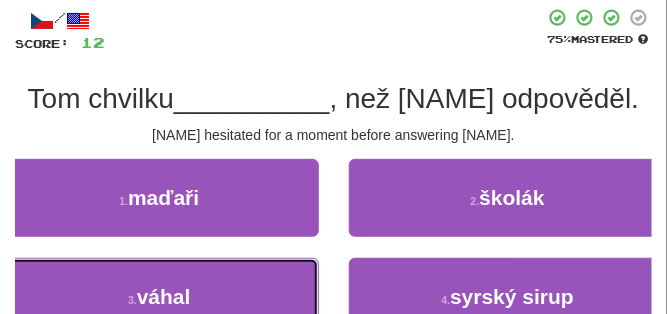 click on "3 .  váhal" at bounding box center [159, 297] 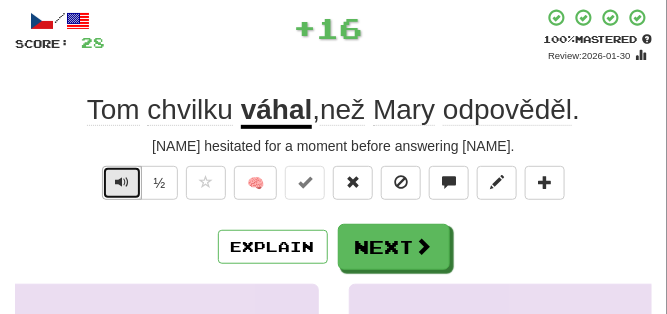 click at bounding box center (122, 182) 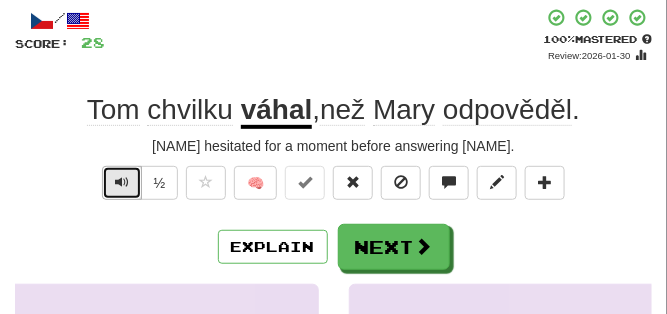 click at bounding box center [122, 182] 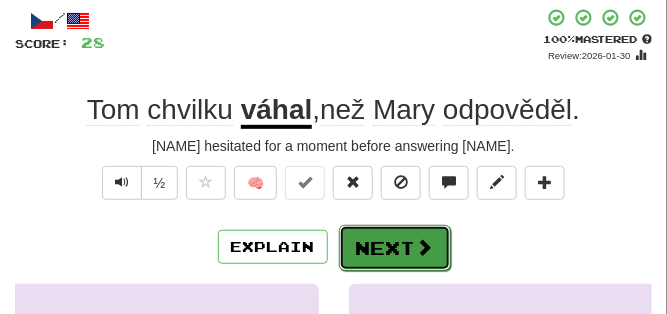click on "Next" at bounding box center [395, 248] 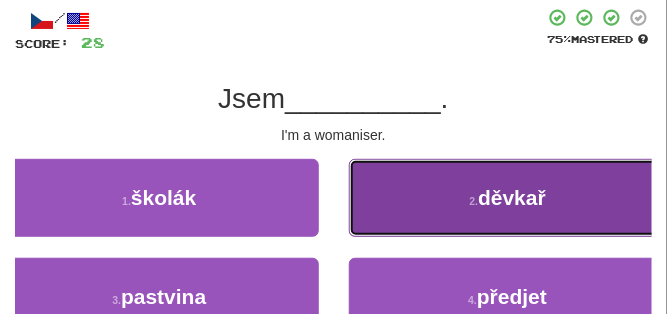 click on "2 .  děvkař" at bounding box center (508, 198) 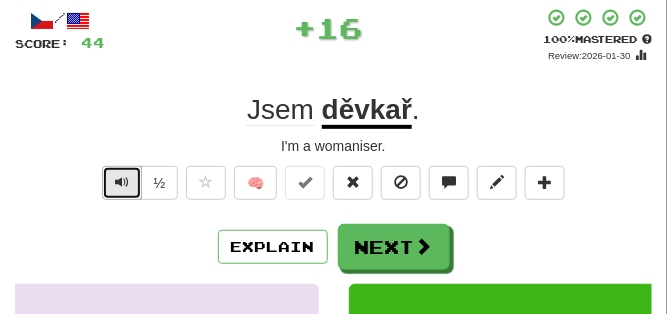 click at bounding box center [122, 182] 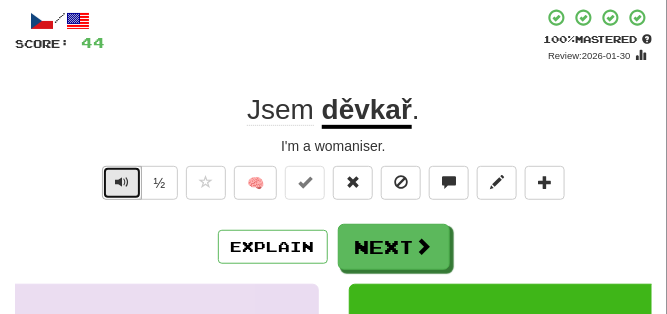 click at bounding box center (122, 182) 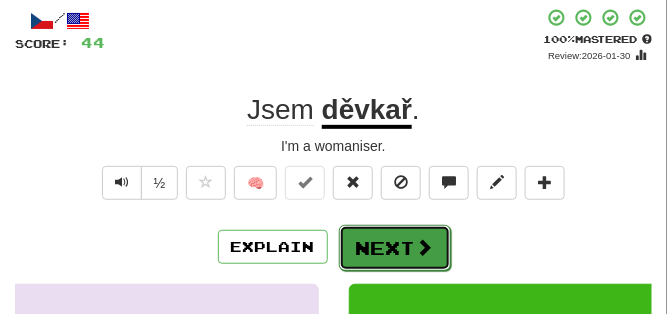 click on "Next" at bounding box center (395, 248) 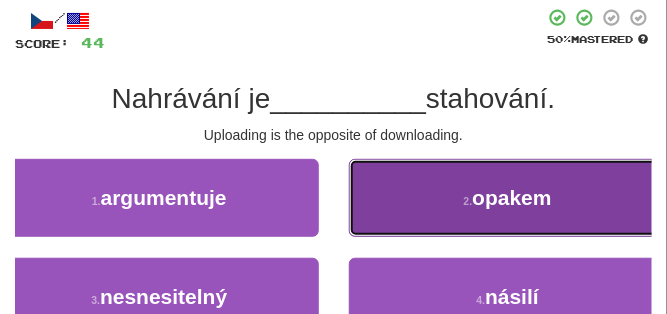 click on "2 ." at bounding box center [468, 201] 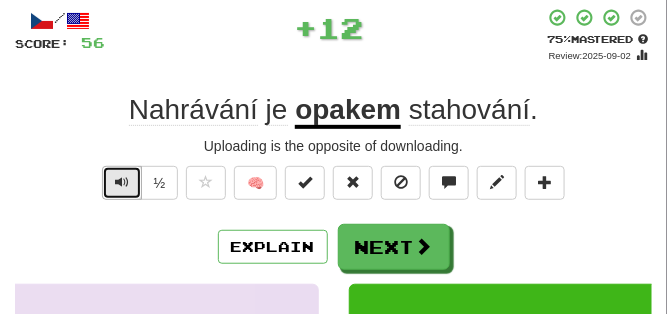 click at bounding box center [122, 182] 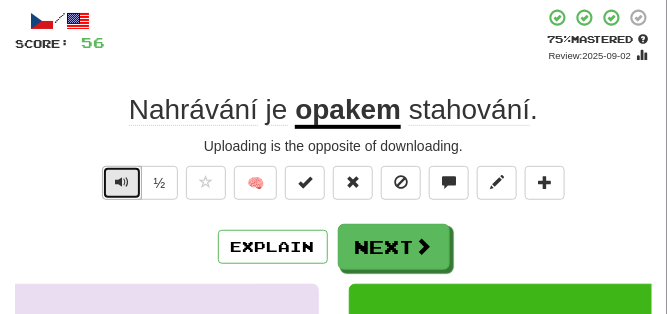 click at bounding box center [122, 182] 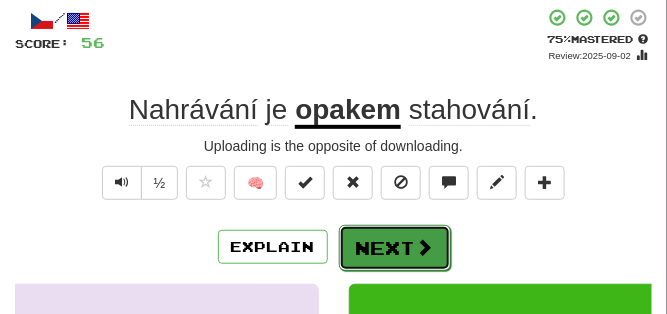 click on "Next" at bounding box center (395, 248) 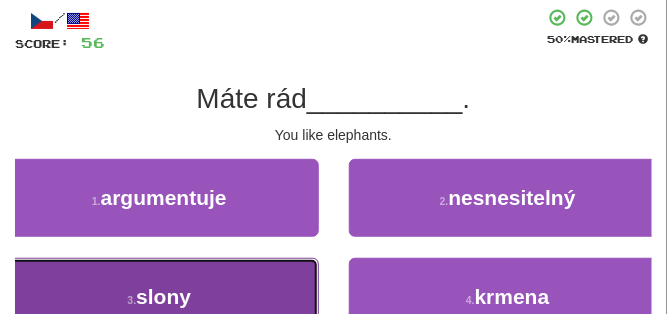 click on "3 .  slony" at bounding box center [159, 297] 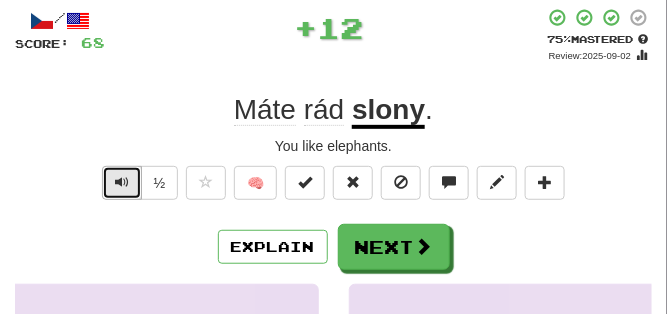 click at bounding box center (122, 182) 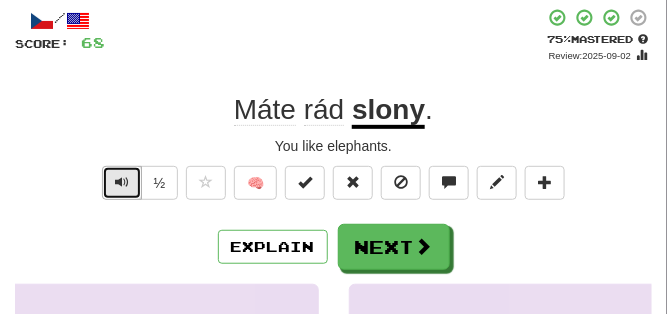 click at bounding box center [122, 182] 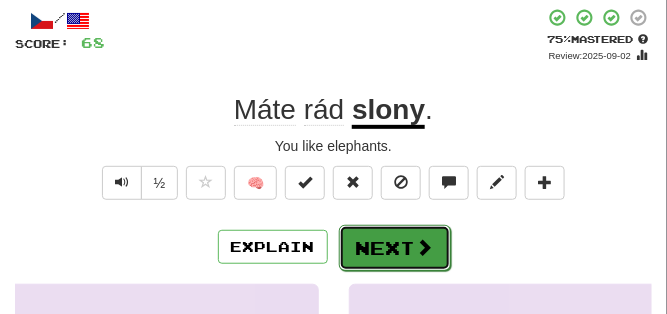 click on "Next" at bounding box center [395, 248] 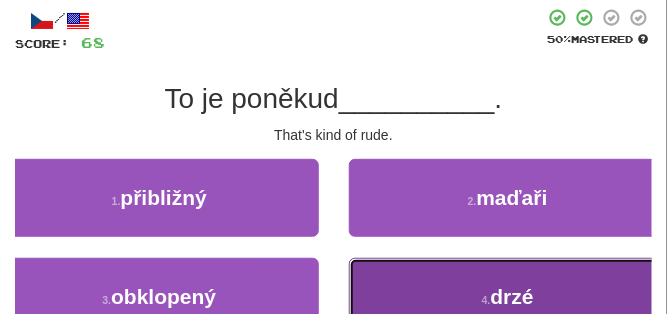 click on "4 .  drzé" at bounding box center (508, 297) 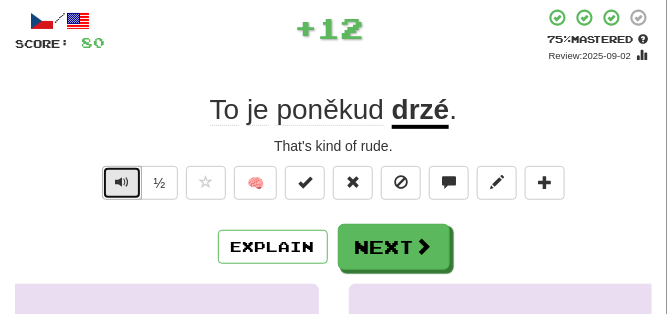 click at bounding box center (122, 183) 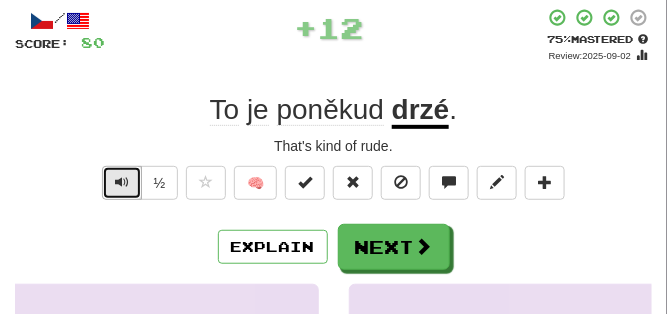 click at bounding box center (122, 183) 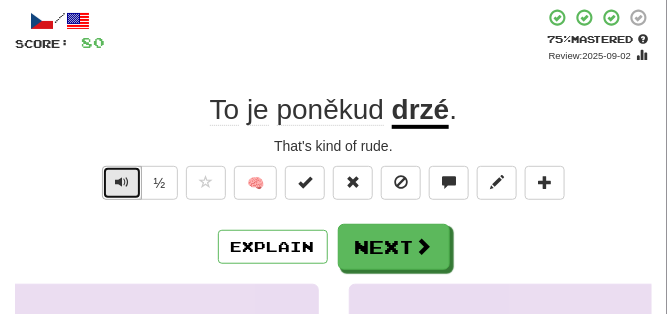 click at bounding box center (122, 183) 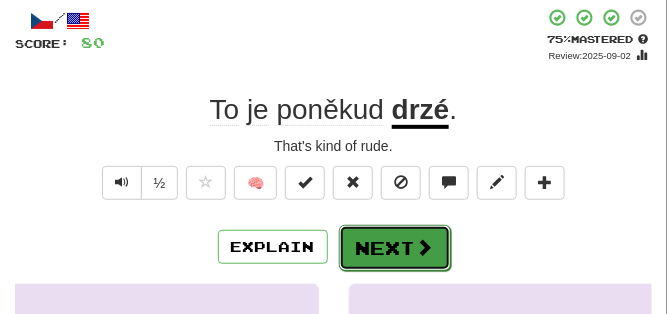 click on "Next" at bounding box center (395, 248) 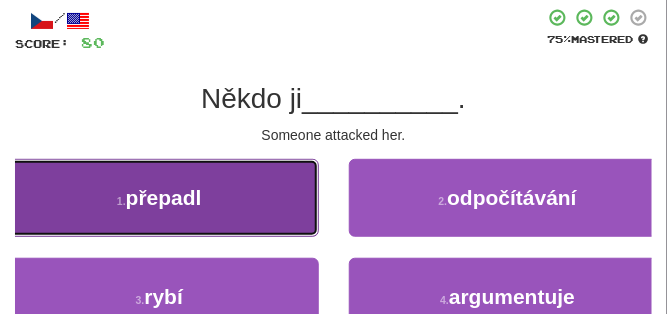click on "1 .  přepadl" at bounding box center [159, 198] 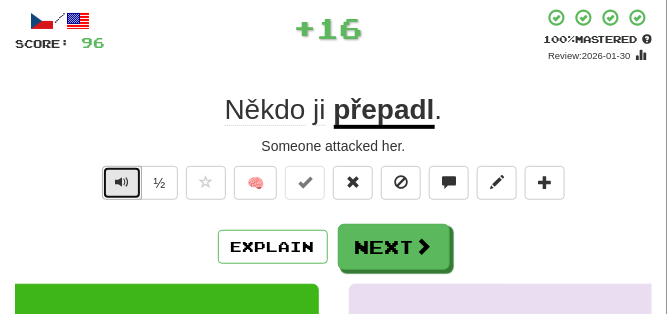 click at bounding box center (122, 182) 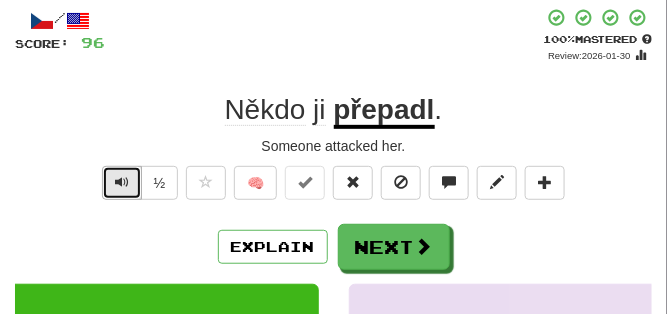 click at bounding box center (122, 182) 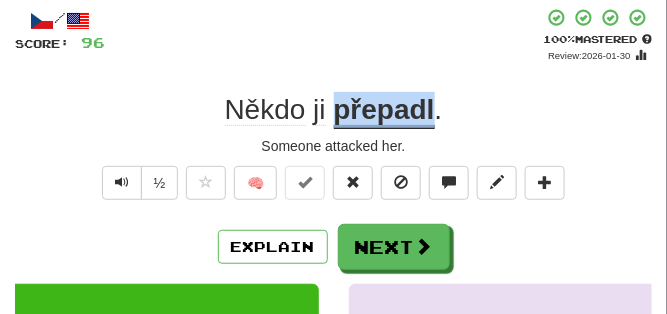 drag, startPoint x: 331, startPoint y: 114, endPoint x: 432, endPoint y: 121, distance: 101.24229 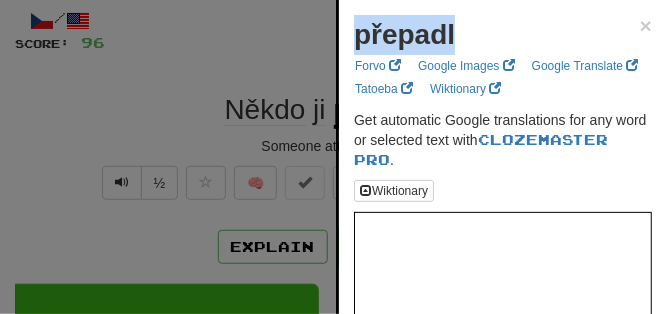 drag, startPoint x: 349, startPoint y: 40, endPoint x: 476, endPoint y: 53, distance: 127.66362 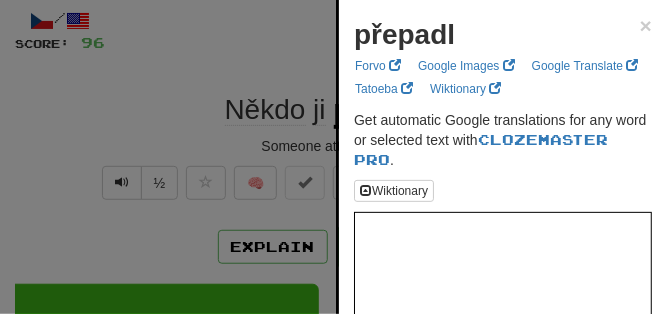 click at bounding box center [333, 157] 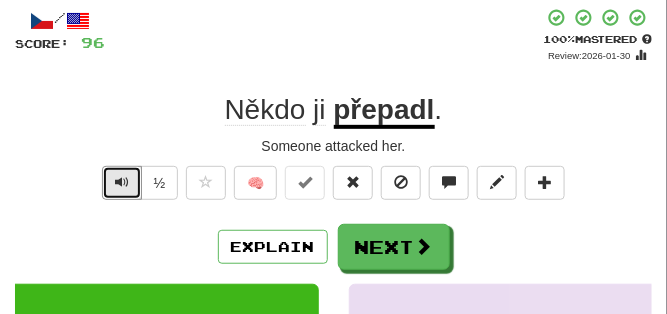 click at bounding box center [122, 182] 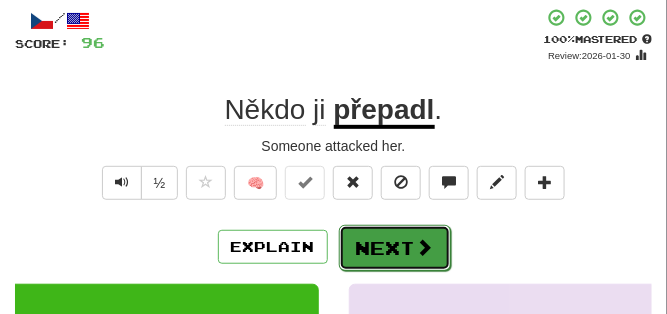 click on "Next" at bounding box center [395, 248] 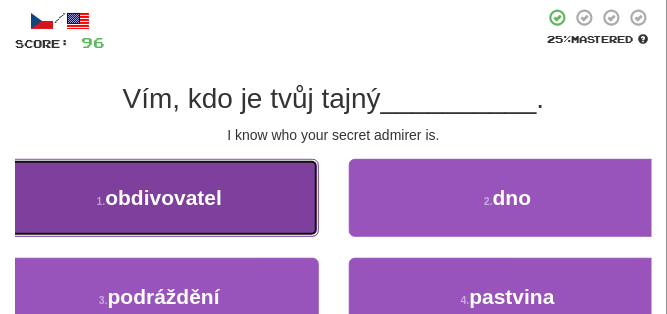 click on "obdivovatel" at bounding box center [163, 197] 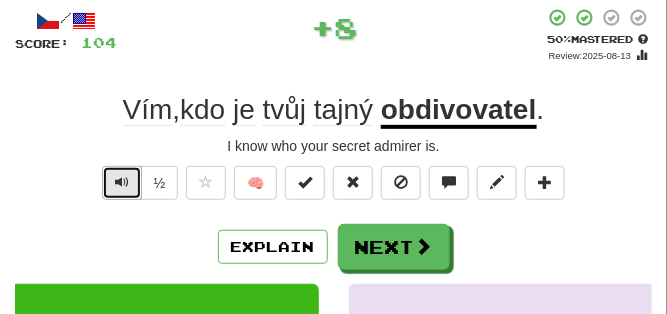 click at bounding box center (122, 182) 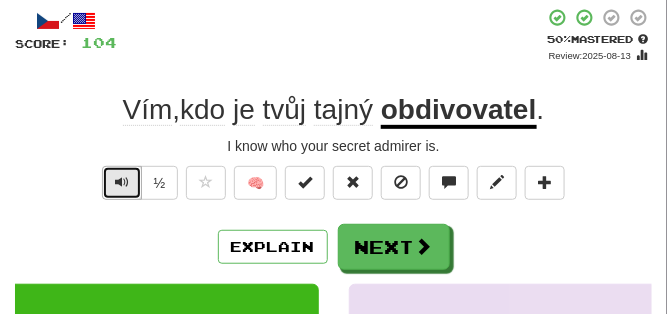 click at bounding box center [122, 182] 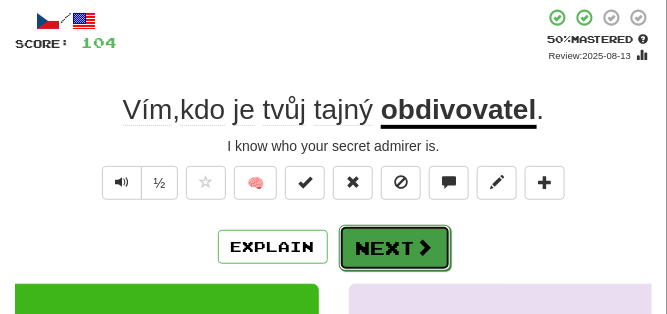 click on "Next" at bounding box center [395, 248] 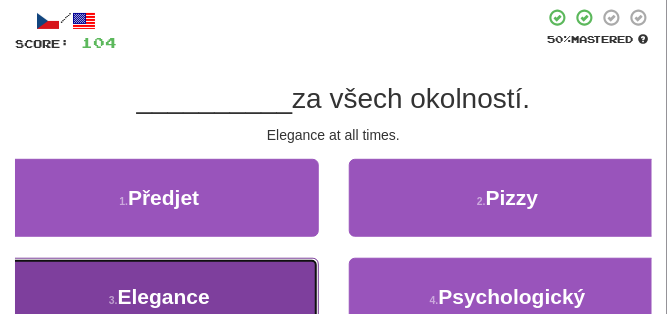 click on "3 .  Elegance" at bounding box center [159, 297] 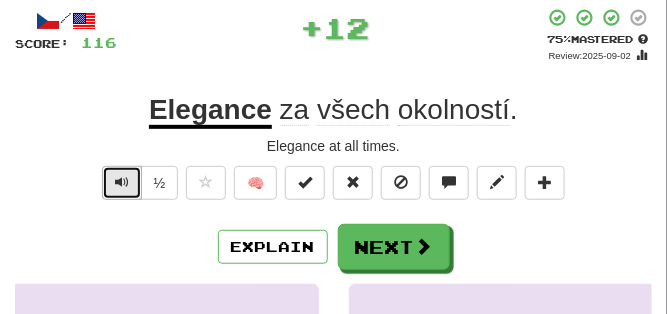 click at bounding box center (122, 183) 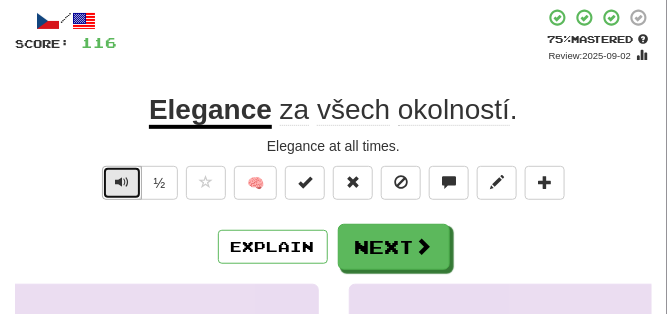 click at bounding box center (122, 183) 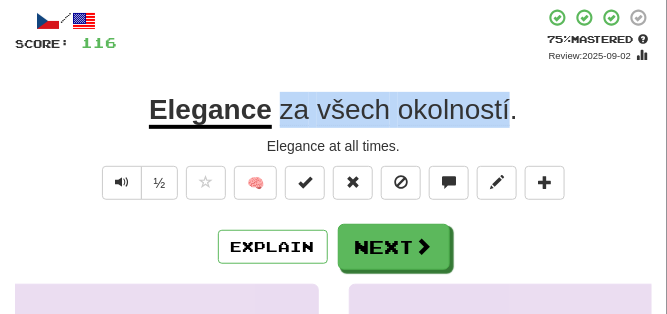 drag, startPoint x: 284, startPoint y: 107, endPoint x: 509, endPoint y: 113, distance: 225.07999 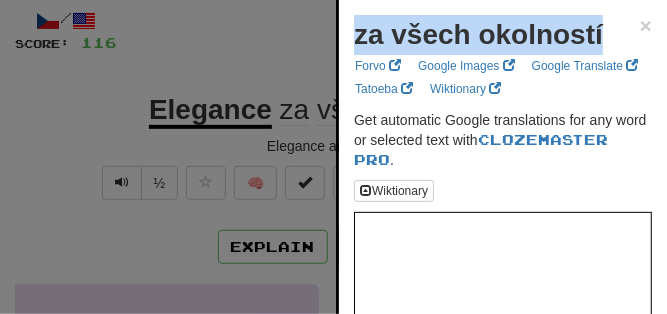 drag, startPoint x: 357, startPoint y: 40, endPoint x: 612, endPoint y: 45, distance: 255.04901 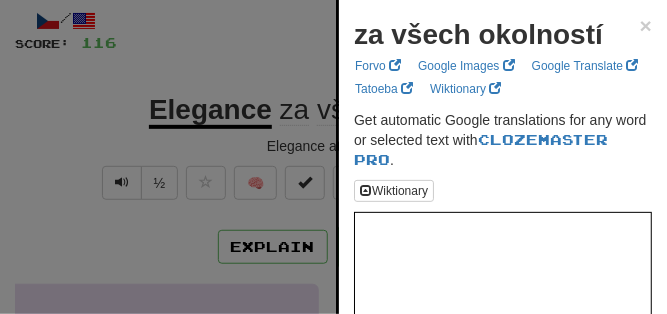 click at bounding box center [333, 157] 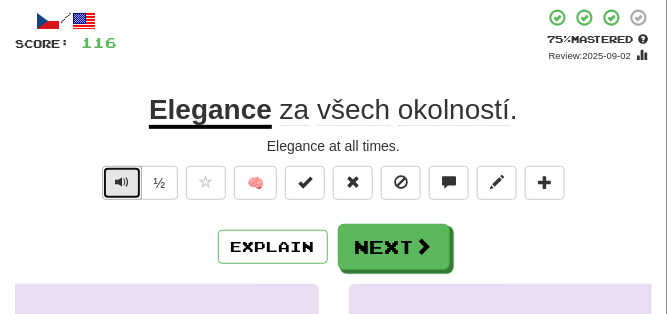 click at bounding box center (122, 182) 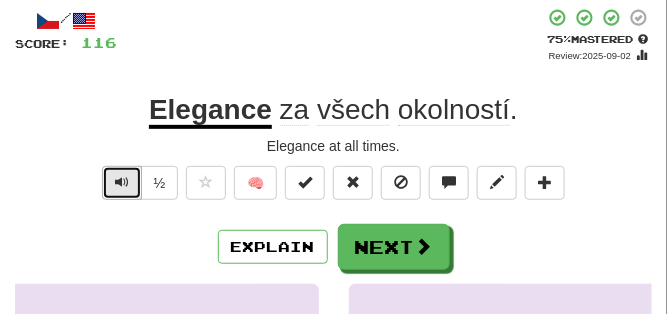 click at bounding box center [122, 182] 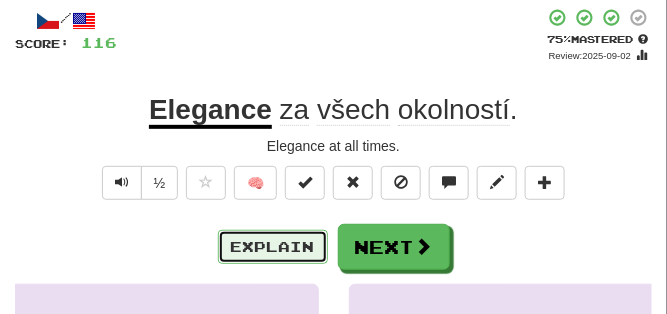 click on "Explain" at bounding box center [273, 247] 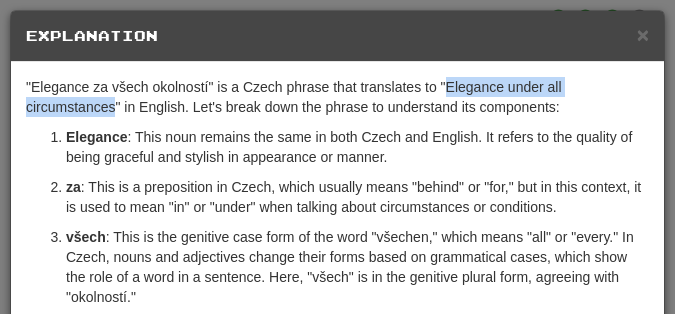drag, startPoint x: 446, startPoint y: 86, endPoint x: 112, endPoint y: 109, distance: 334.791 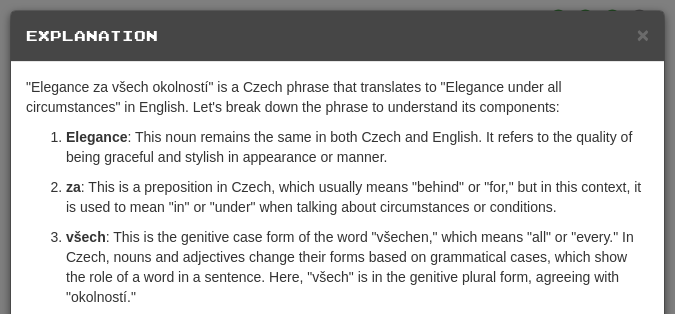 click on "× Explanation" at bounding box center [337, 36] 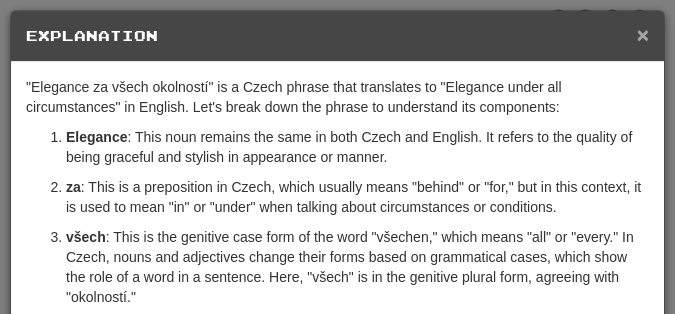 click on "×" at bounding box center [643, 34] 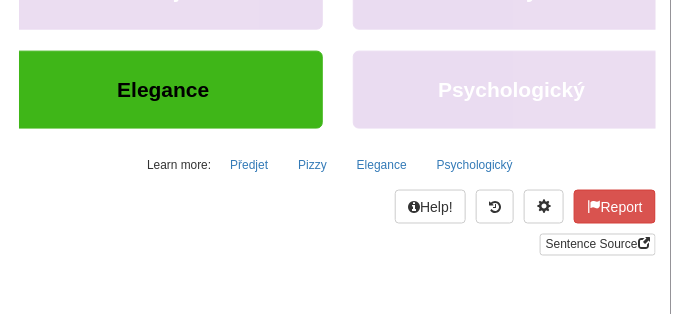 scroll, scrollTop: 450, scrollLeft: 0, axis: vertical 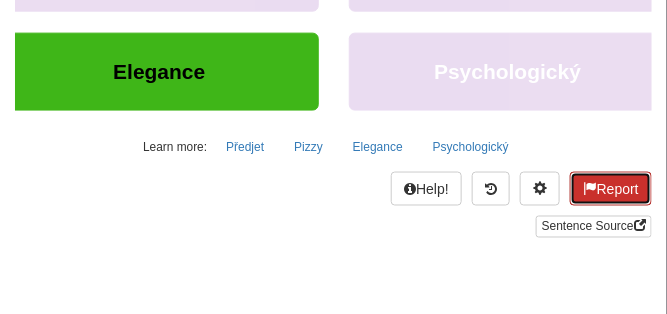 click on "Report" at bounding box center [611, 189] 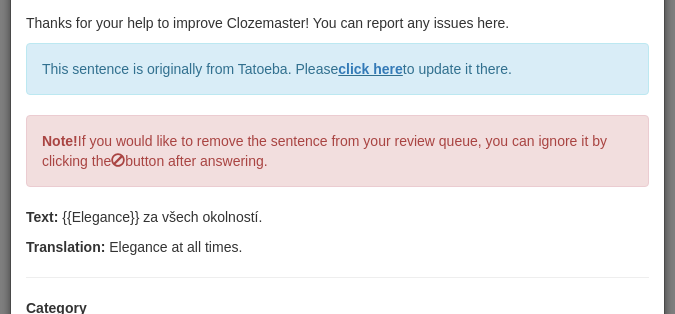 scroll, scrollTop: 150, scrollLeft: 0, axis: vertical 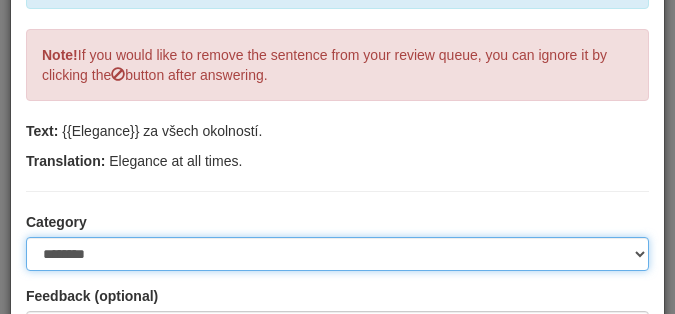 click on "**********" at bounding box center [337, 254] 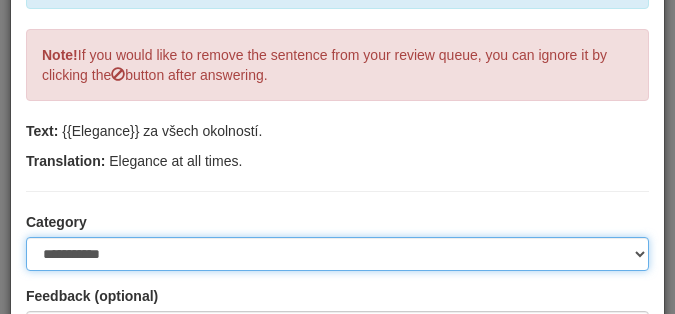 click on "**********" at bounding box center [337, 254] 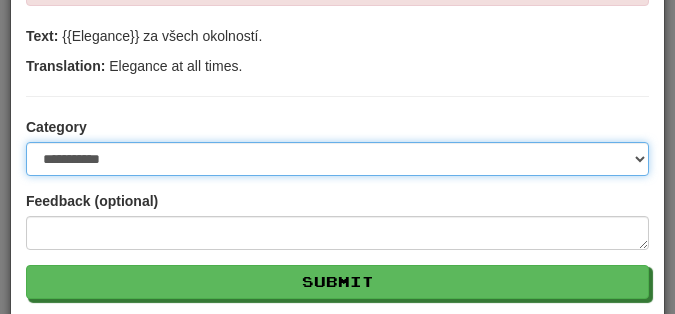 scroll, scrollTop: 250, scrollLeft: 0, axis: vertical 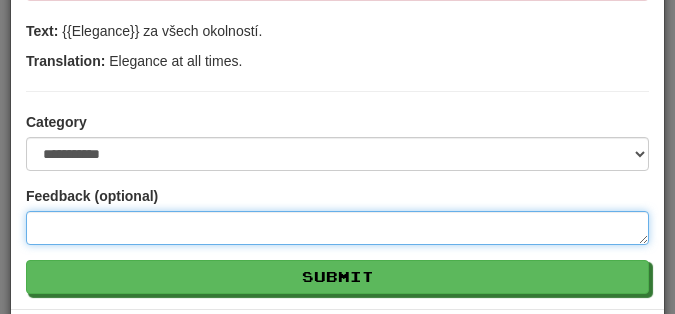paste on "**********" 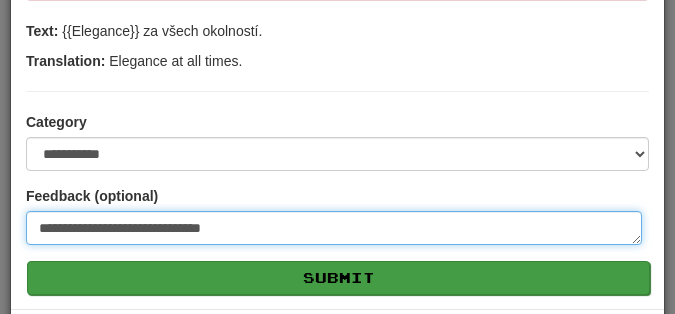 type on "**********" 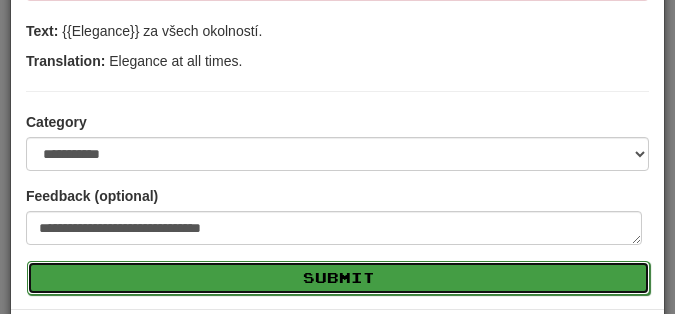 click on "Submit" at bounding box center [338, 278] 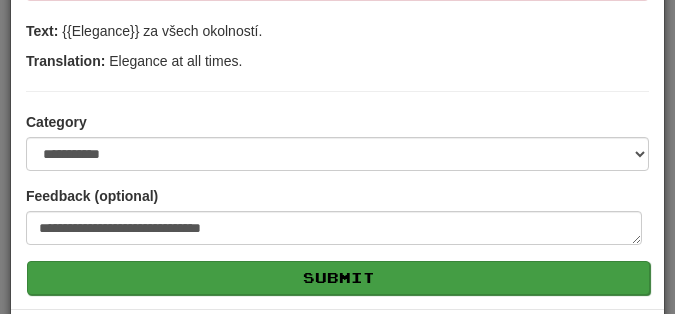 type on "*" 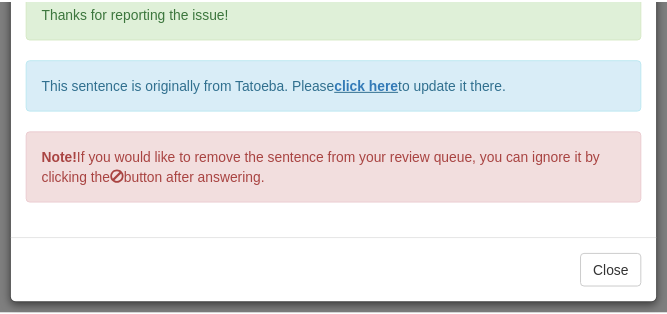 scroll, scrollTop: 89, scrollLeft: 0, axis: vertical 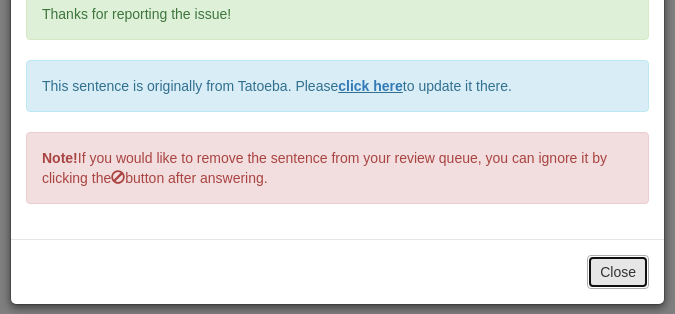 click on "Close" at bounding box center [618, 272] 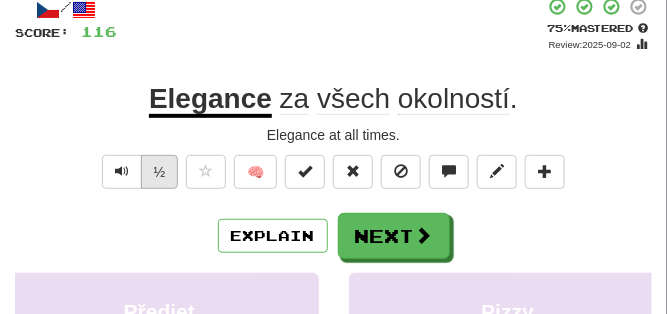scroll, scrollTop: 100, scrollLeft: 0, axis: vertical 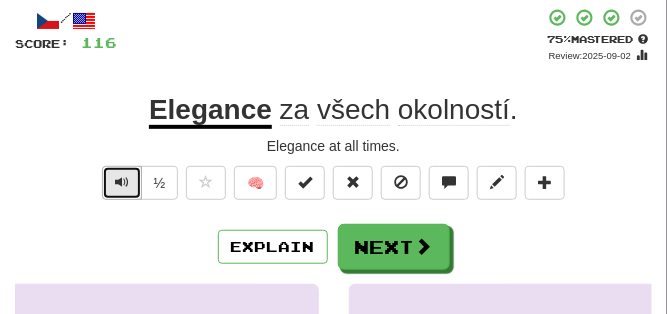 click at bounding box center (122, 182) 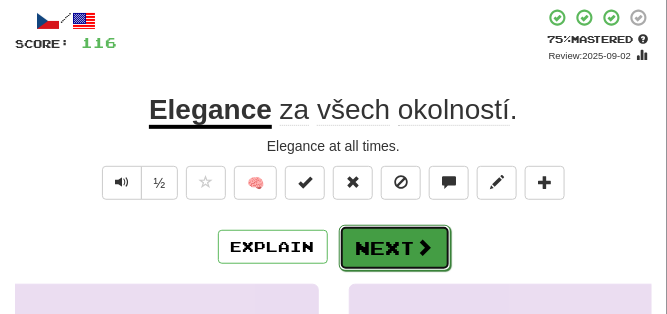 click on "Next" at bounding box center (395, 248) 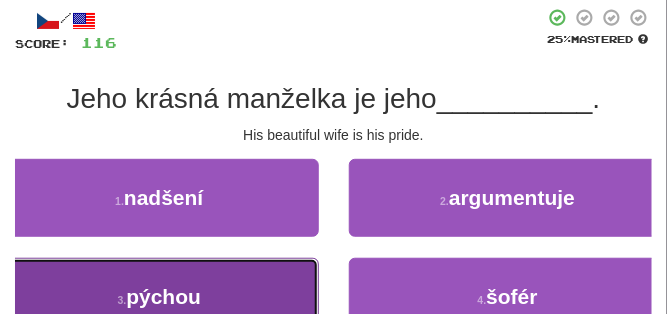 click on "3 .  pýchou" at bounding box center [159, 297] 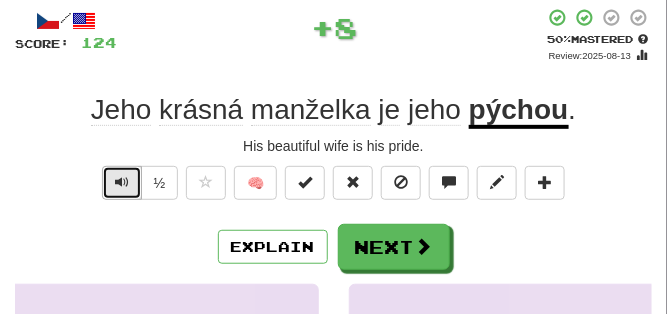 click at bounding box center (122, 183) 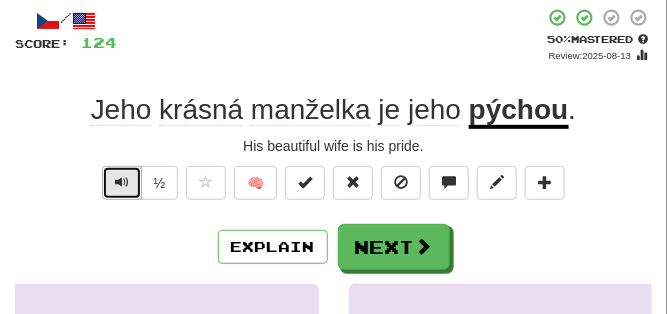 click at bounding box center [122, 183] 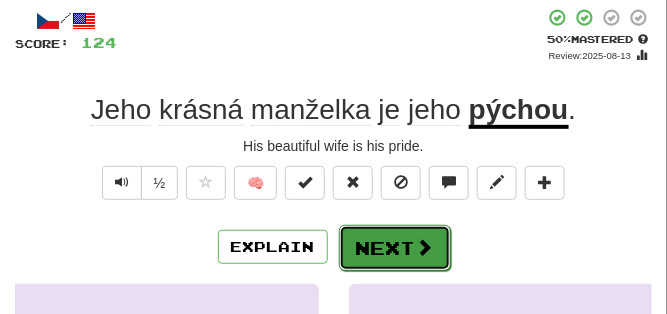 click on "Next" at bounding box center [395, 248] 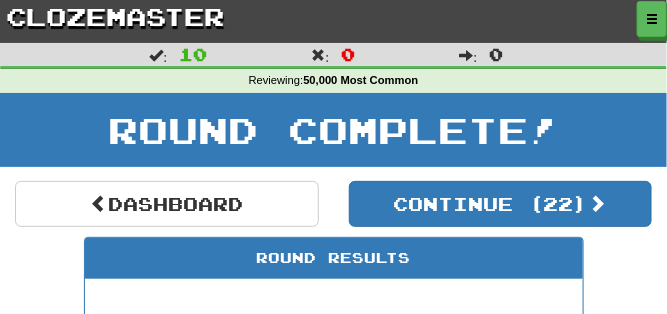 scroll, scrollTop: 0, scrollLeft: 0, axis: both 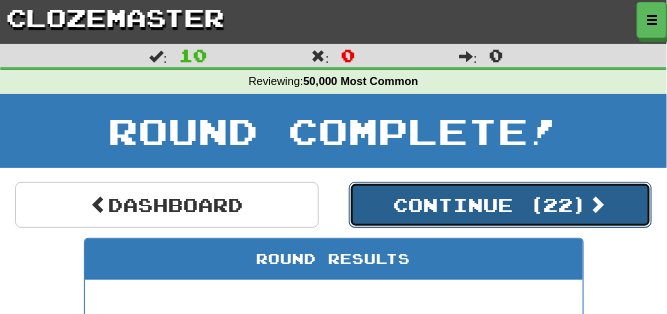 click on "Continue ( 22 )" at bounding box center (501, 205) 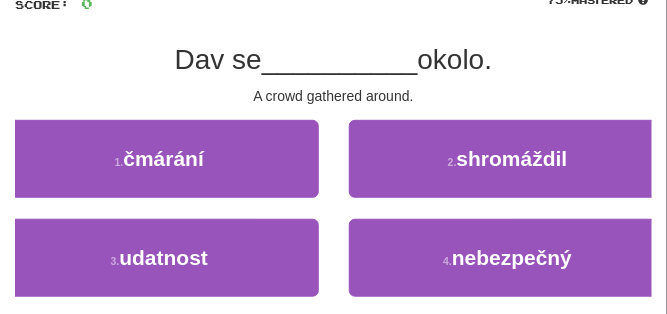 scroll, scrollTop: 150, scrollLeft: 0, axis: vertical 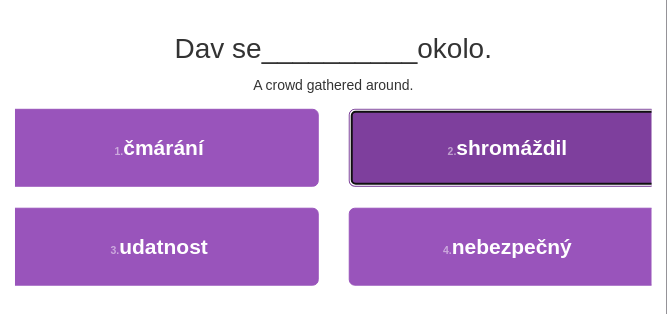 click on "2 .  shromáždil" at bounding box center (508, 148) 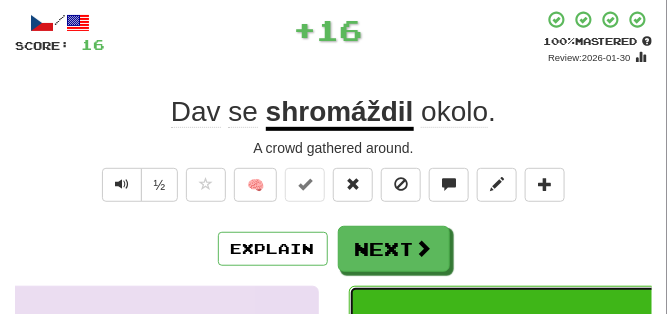 scroll, scrollTop: 50, scrollLeft: 0, axis: vertical 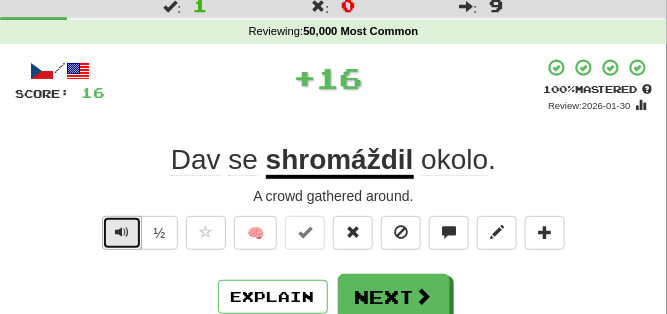 click at bounding box center (122, 232) 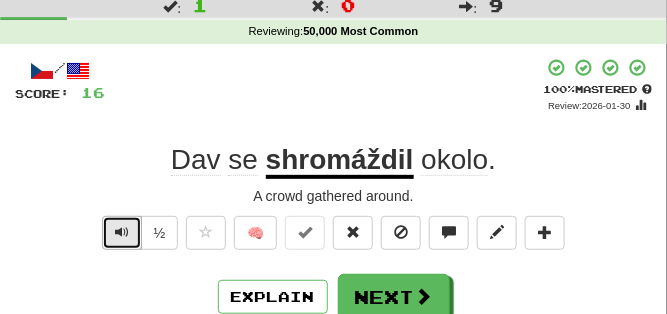 click at bounding box center (122, 232) 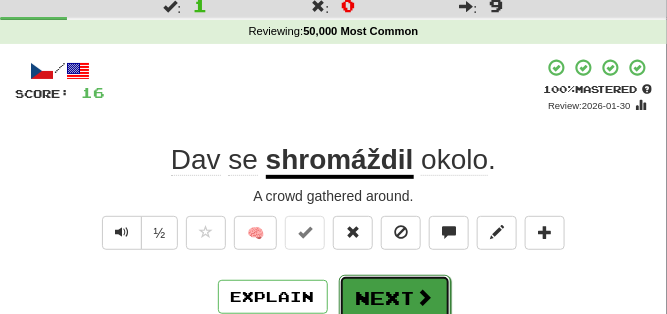 click on "Next" at bounding box center [395, 298] 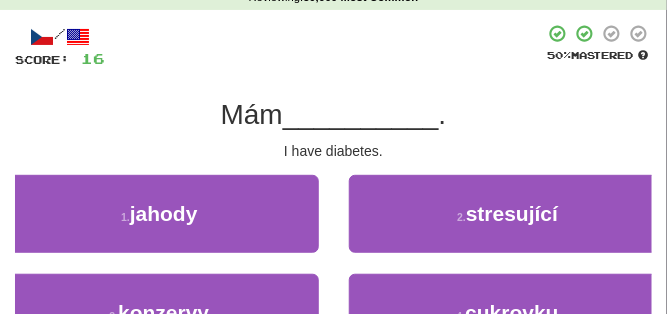 scroll, scrollTop: 100, scrollLeft: 0, axis: vertical 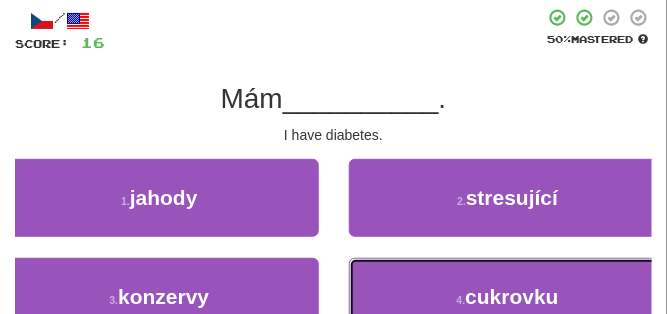 click on "4 .  cukrovku" at bounding box center [508, 297] 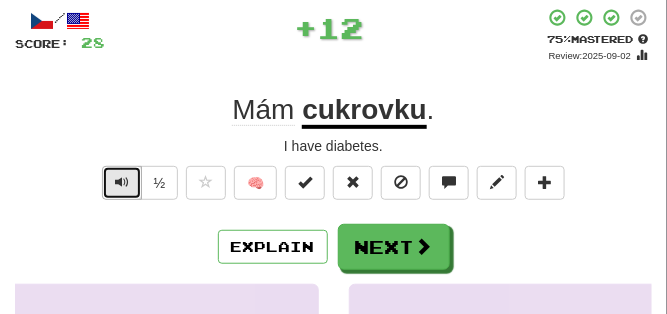 click at bounding box center [122, 183] 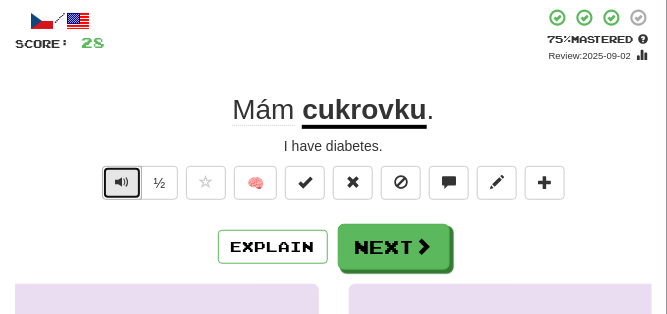click at bounding box center [122, 183] 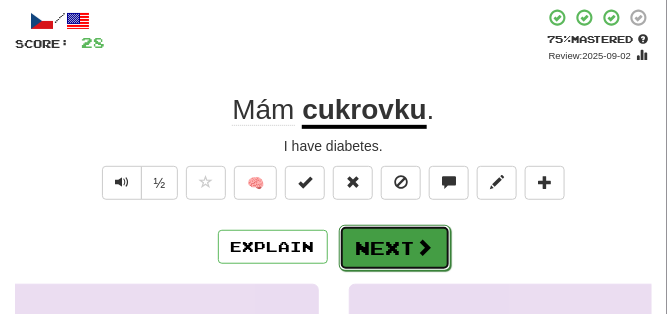 click on "Next" at bounding box center (395, 248) 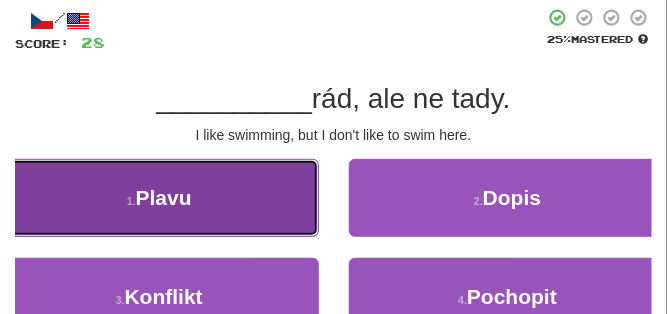 click on "1 .  Plavu" at bounding box center (159, 198) 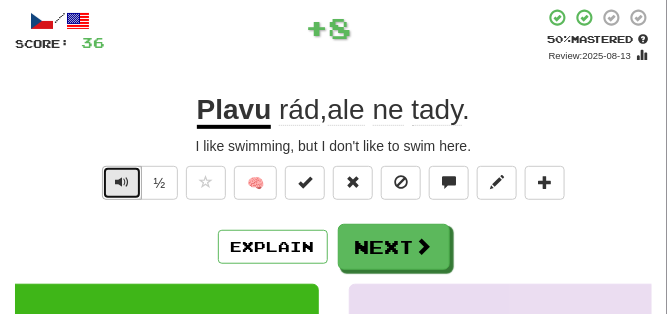 click at bounding box center [122, 183] 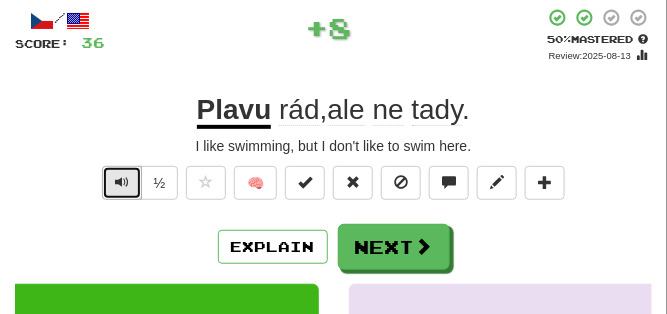 click at bounding box center (122, 183) 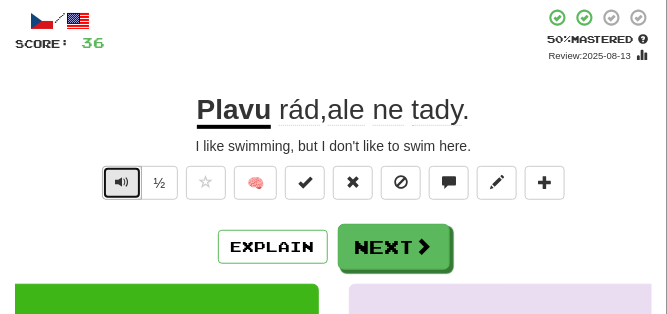 click at bounding box center [122, 183] 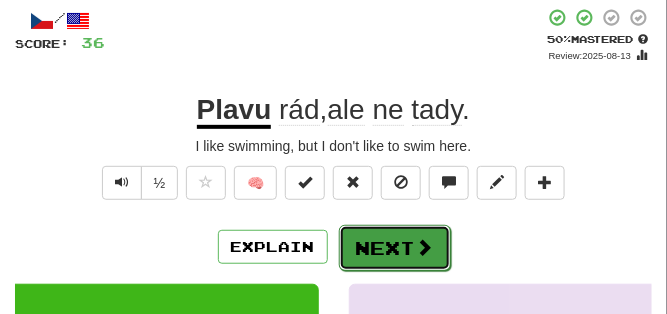 click on "Next" at bounding box center [395, 248] 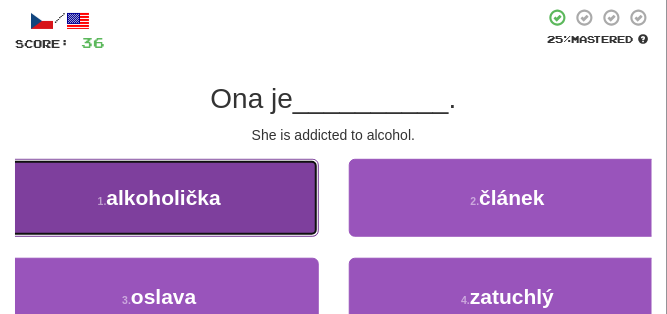 click on "1 .  alkoholička" at bounding box center (159, 198) 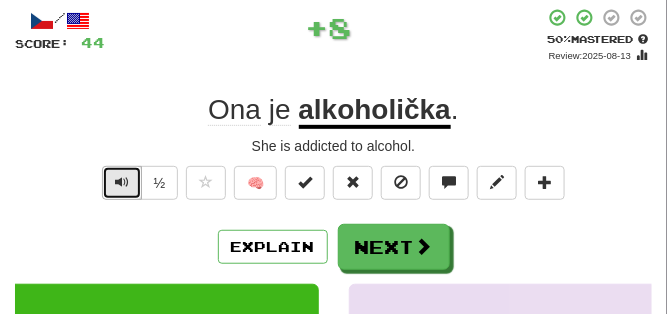 click at bounding box center (122, 182) 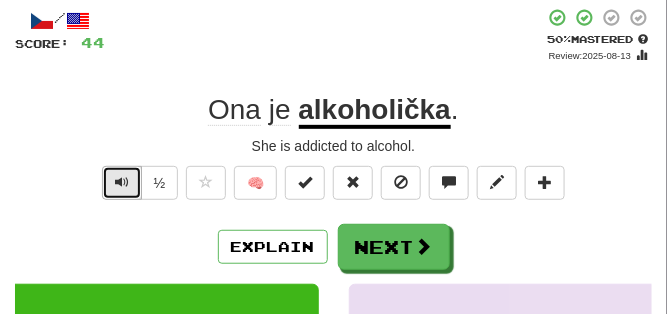 click at bounding box center (122, 182) 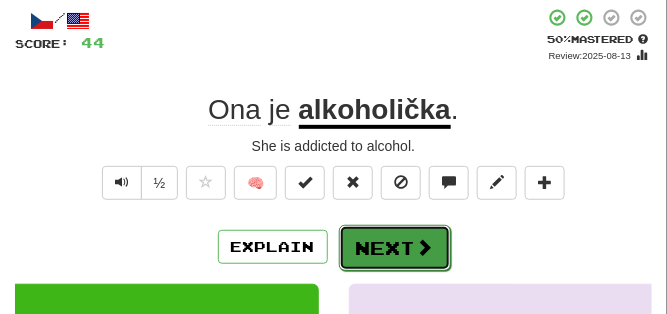 click on "Next" at bounding box center (395, 248) 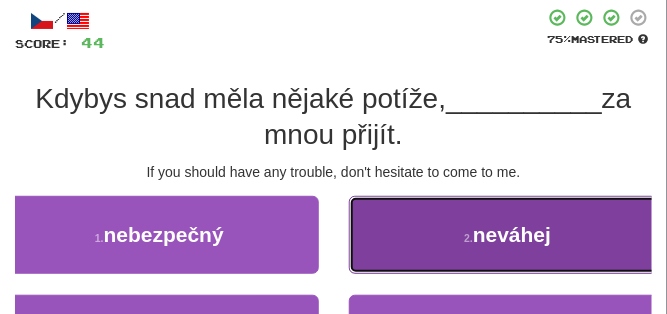 click on "2 .  neváhej" at bounding box center (508, 235) 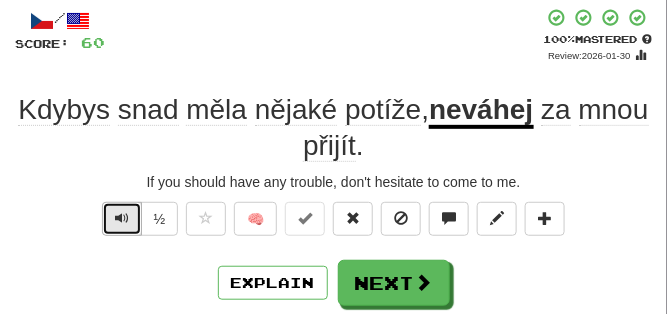 click at bounding box center (122, 219) 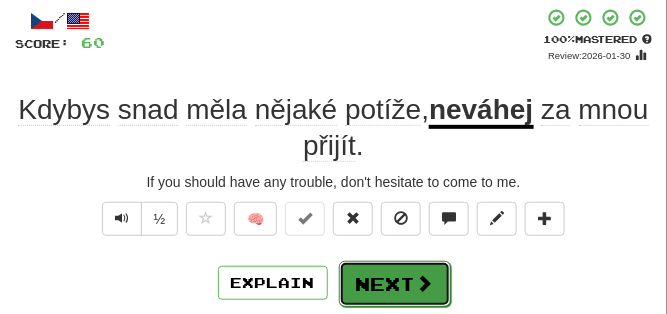 click on "Next" at bounding box center [395, 284] 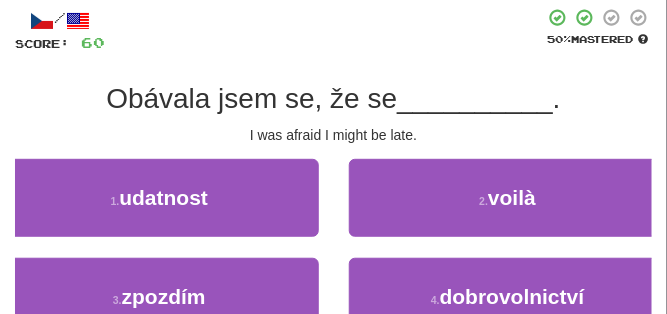 scroll, scrollTop: 150, scrollLeft: 0, axis: vertical 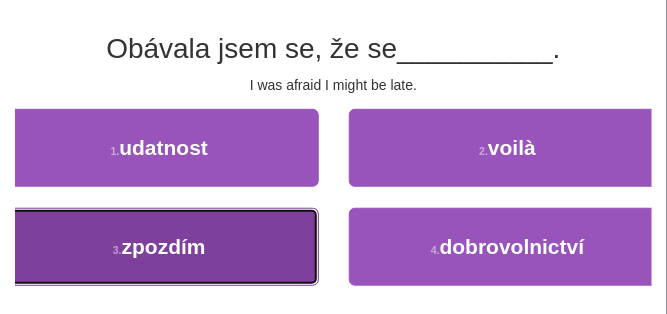 click on "3 .  zpozdím" at bounding box center [159, 247] 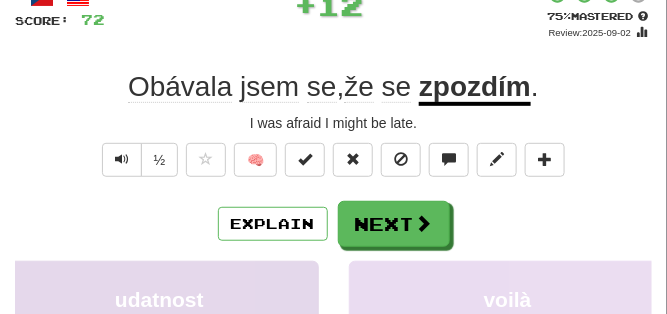 scroll, scrollTop: 100, scrollLeft: 0, axis: vertical 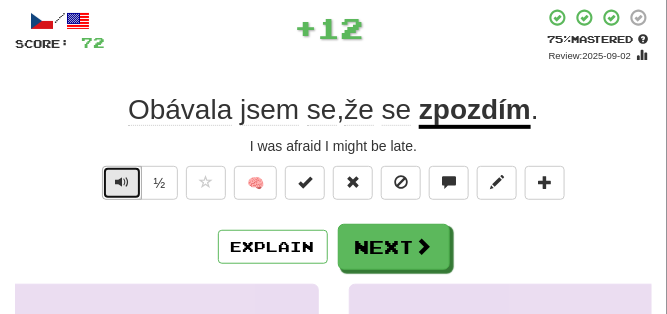 click at bounding box center [122, 182] 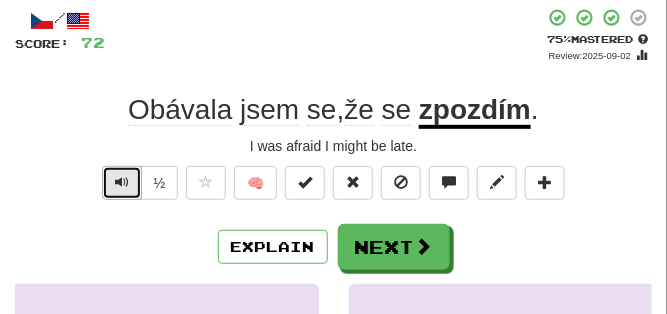 click at bounding box center [122, 182] 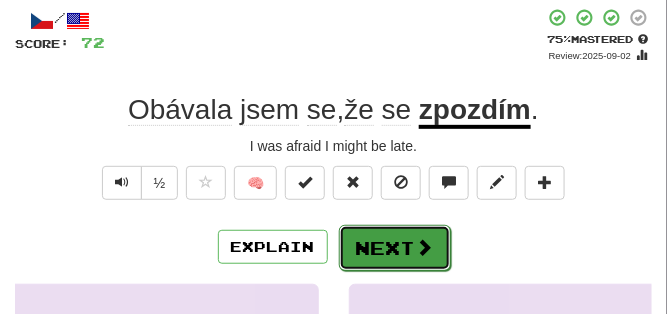 click on "Next" at bounding box center (395, 248) 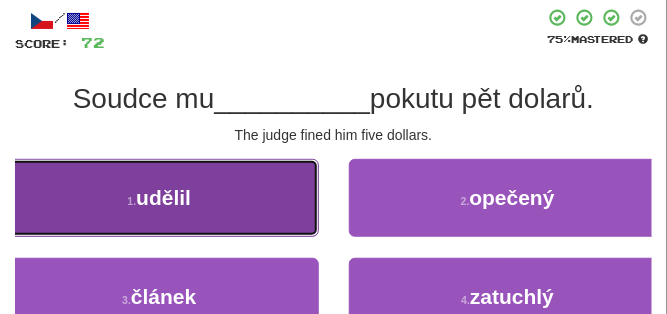 click on "1 .  udělil" at bounding box center [159, 198] 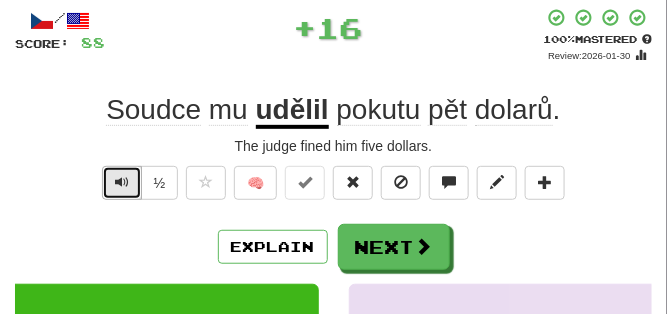 click at bounding box center [122, 182] 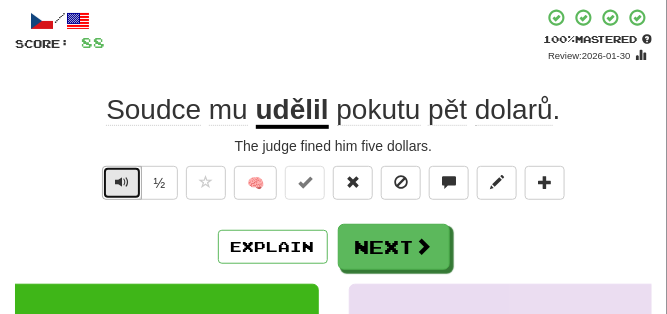 click at bounding box center (122, 182) 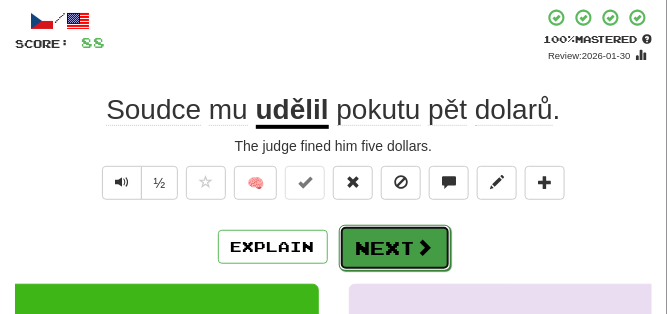 click on "Next" at bounding box center (395, 248) 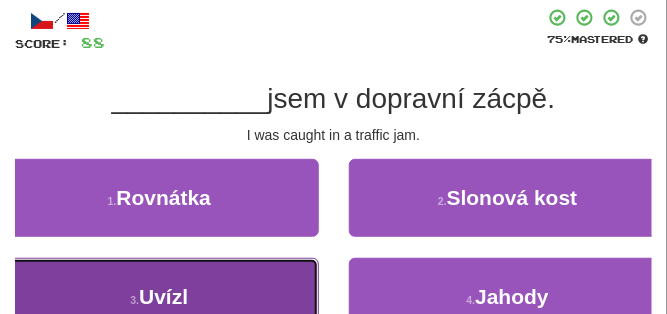 click on "3 .  Uvízl" at bounding box center (159, 297) 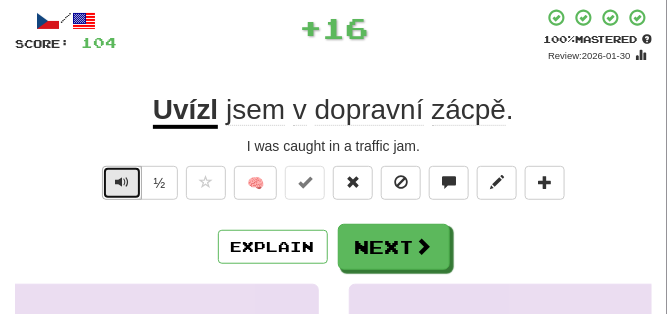 click at bounding box center (122, 182) 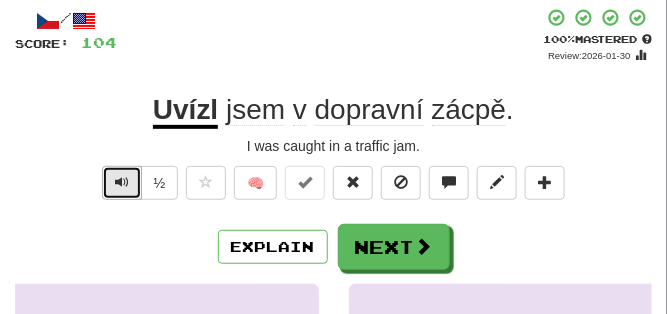 click at bounding box center (122, 182) 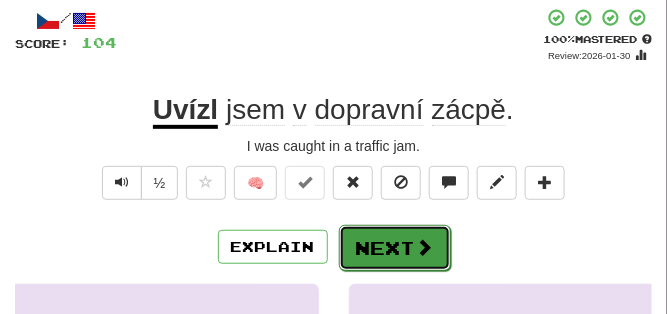 click on "Next" at bounding box center [395, 248] 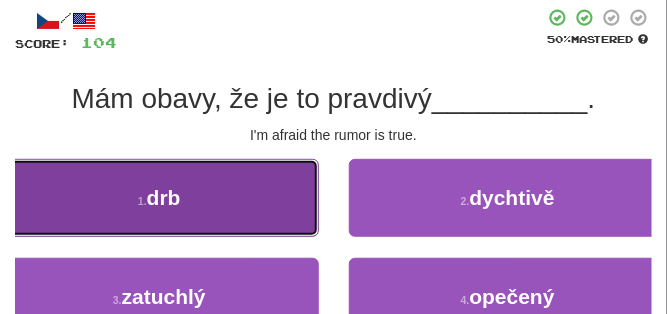 click on "drb" at bounding box center [164, 197] 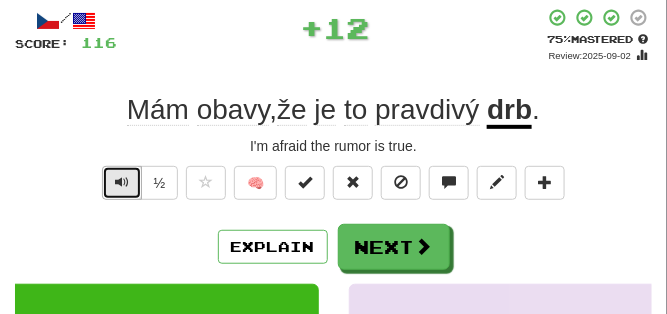 click at bounding box center [122, 182] 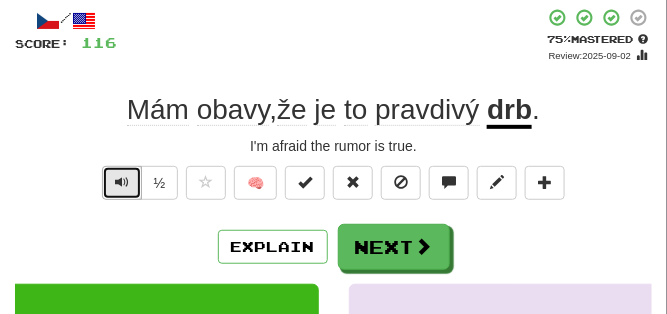 click at bounding box center (122, 182) 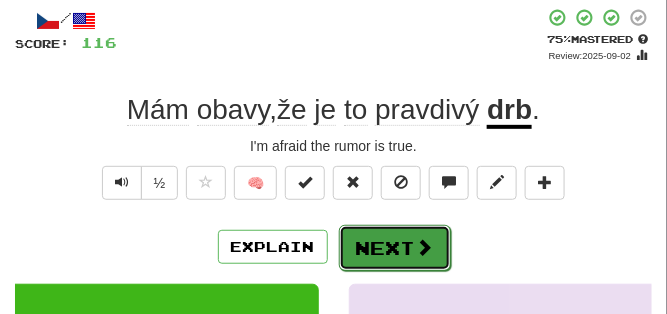 click on "Next" at bounding box center [395, 248] 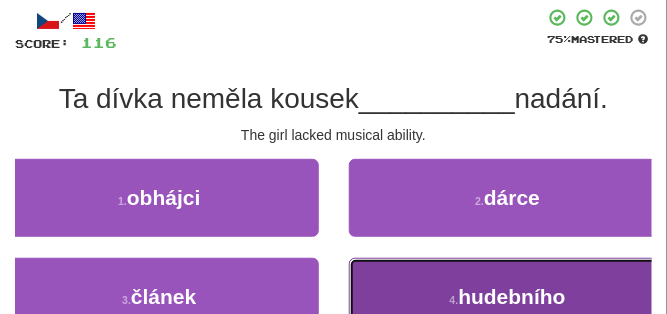 click on "4 .  hudebního" at bounding box center [508, 297] 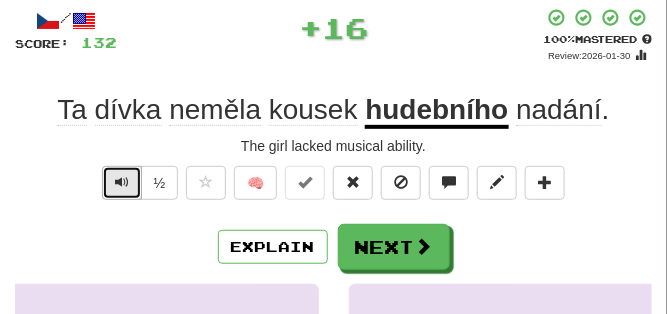 click at bounding box center (122, 183) 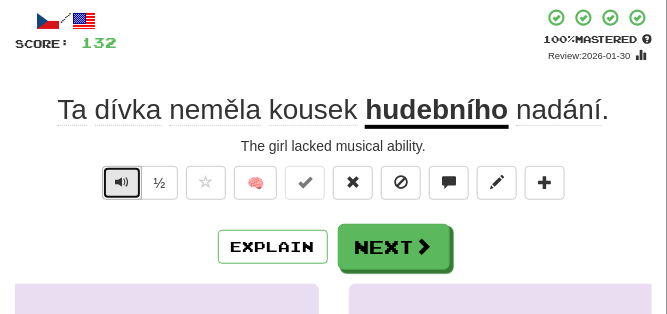 click at bounding box center [122, 183] 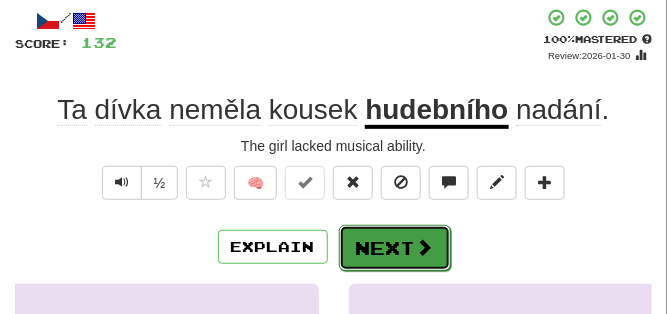 click on "Next" at bounding box center (395, 248) 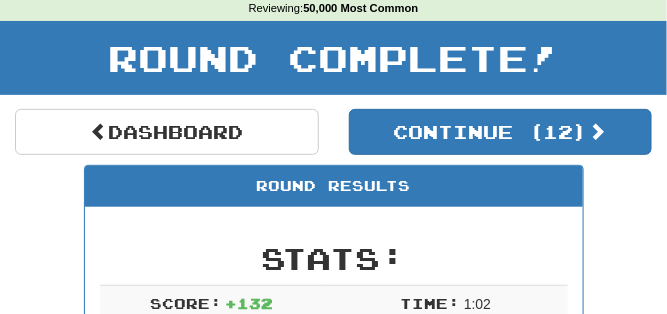 scroll, scrollTop: 38, scrollLeft: 0, axis: vertical 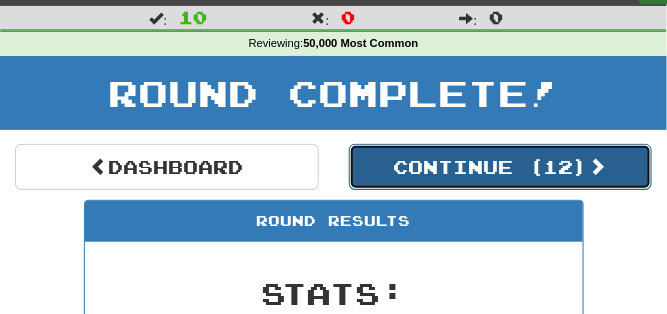 click on "Continue ( 12 )" at bounding box center (501, 167) 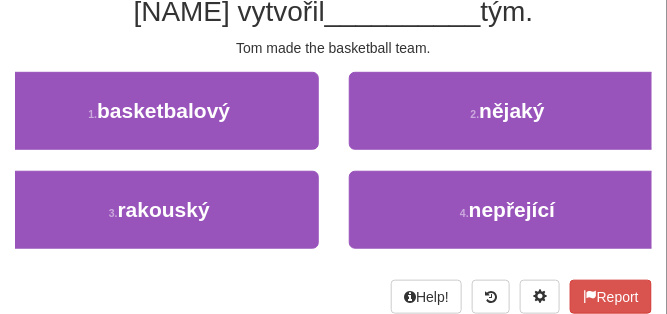 scroll, scrollTop: 188, scrollLeft: 0, axis: vertical 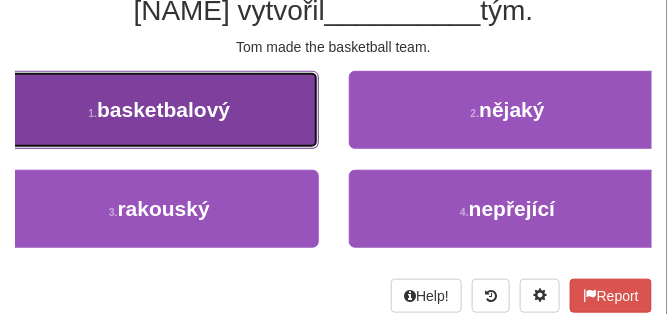 click on "1 .  basketbalový" at bounding box center (159, 110) 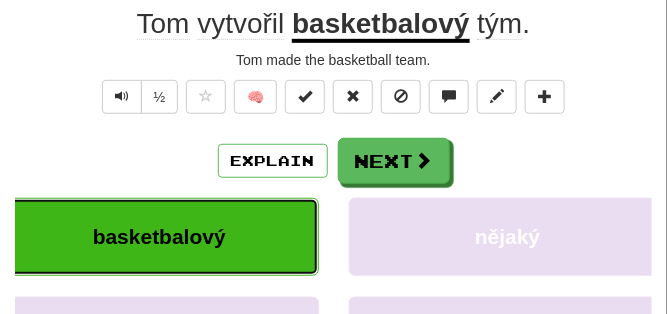 scroll, scrollTop: 148, scrollLeft: 0, axis: vertical 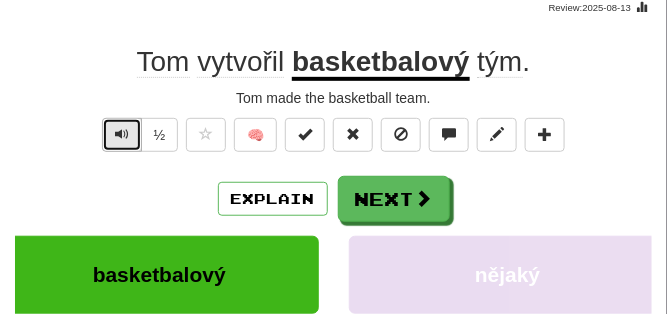 click at bounding box center (122, 135) 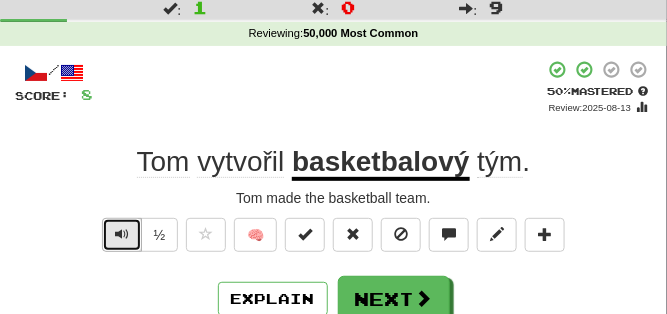 scroll, scrollTop: 98, scrollLeft: 0, axis: vertical 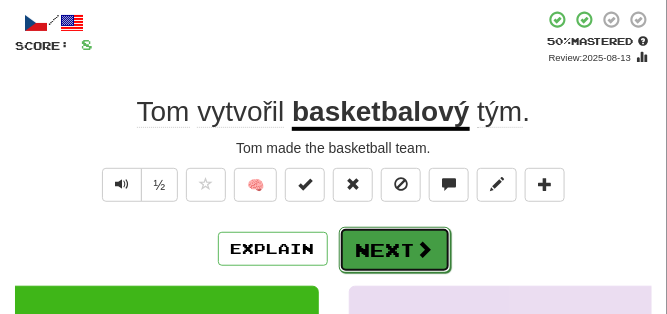 click on "Next" at bounding box center (395, 250) 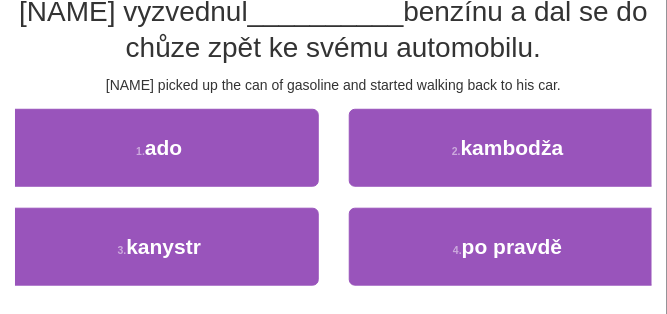 scroll, scrollTop: 198, scrollLeft: 0, axis: vertical 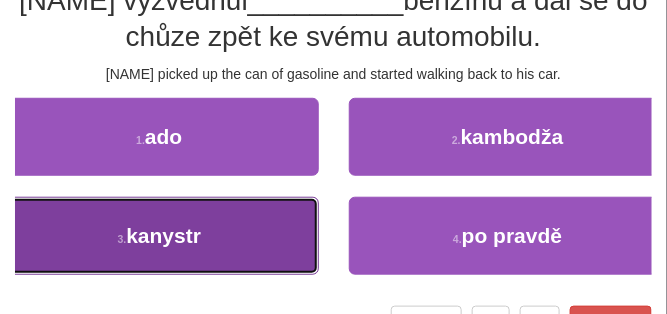 click on "3 .  kanystr" at bounding box center (159, 236) 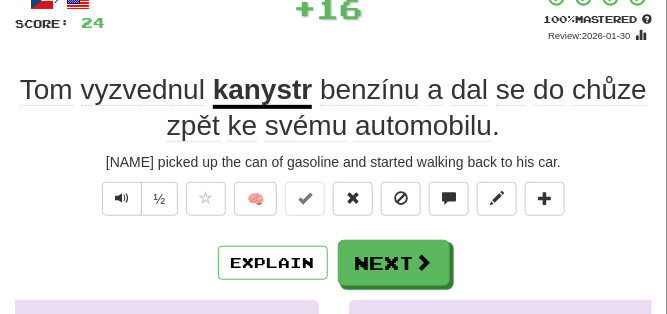 scroll, scrollTop: 108, scrollLeft: 0, axis: vertical 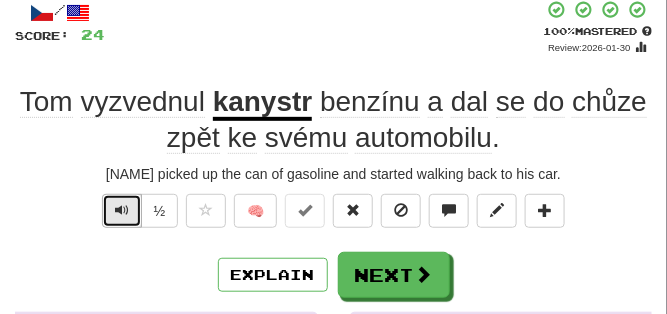 click at bounding box center (122, 211) 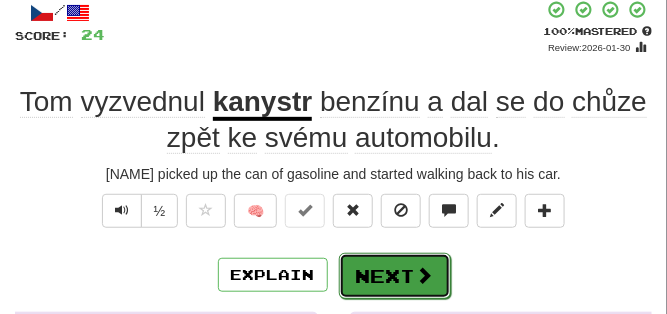 click on "Next" at bounding box center [395, 276] 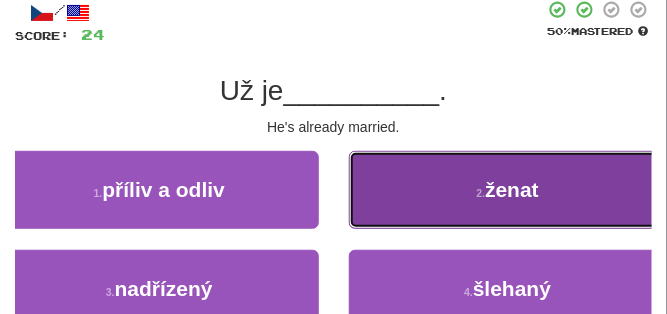 click on "2 .  ženat" at bounding box center (508, 190) 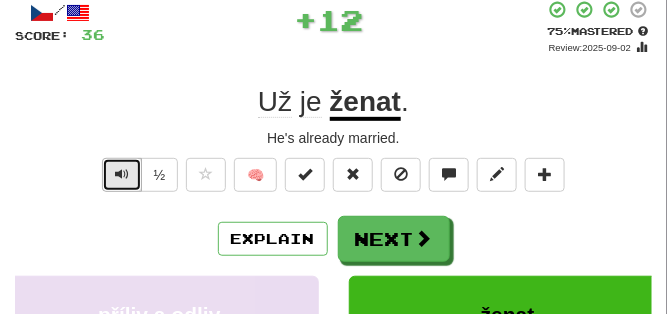click at bounding box center [122, 175] 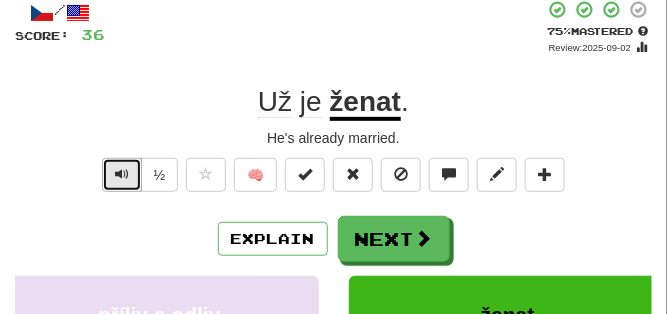click at bounding box center (122, 175) 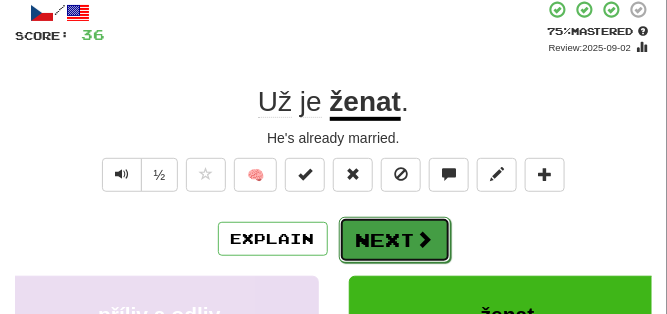 click on "Next" at bounding box center [395, 240] 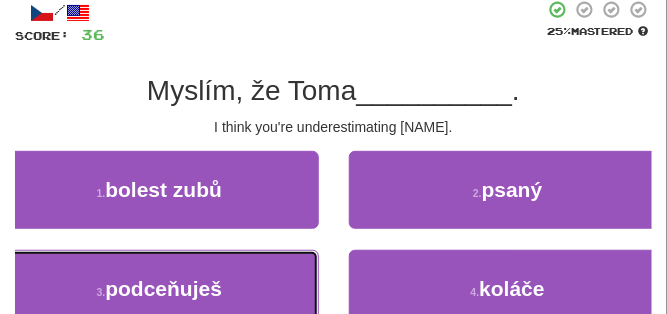 drag, startPoint x: 175, startPoint y: 273, endPoint x: 155, endPoint y: 203, distance: 72.8011 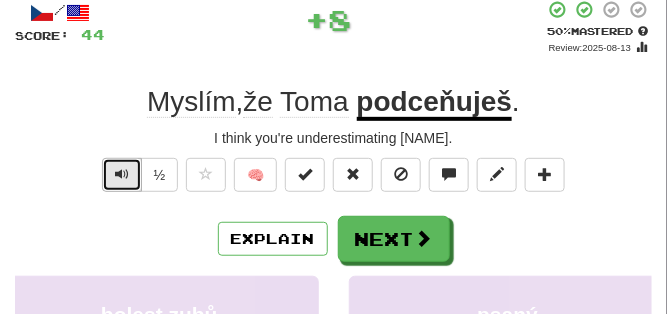 click at bounding box center [122, 174] 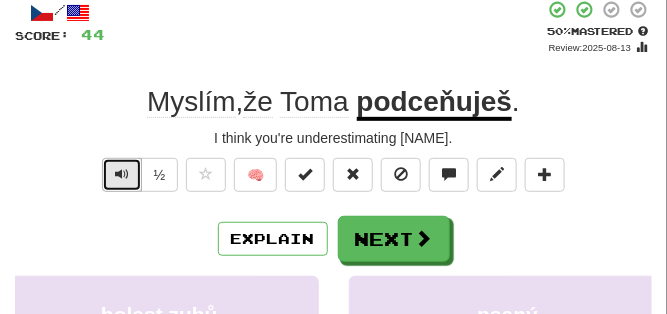 click at bounding box center [122, 174] 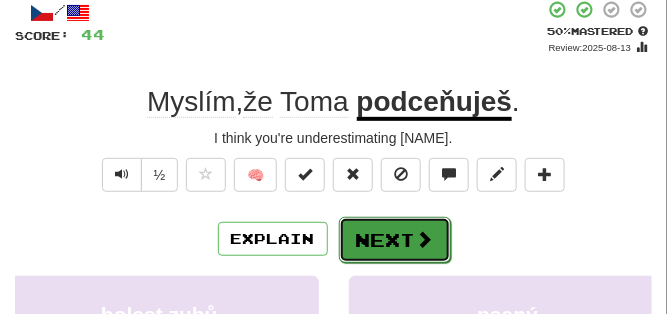 click on "Next" at bounding box center (395, 240) 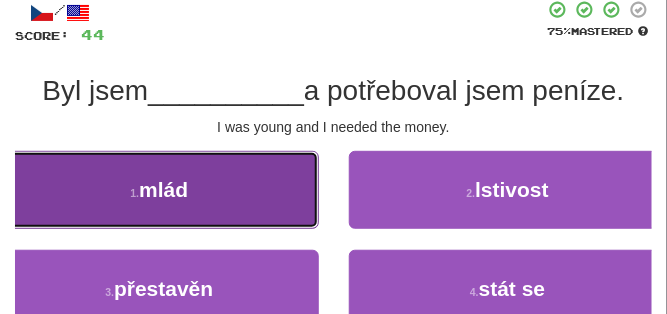 click on "1 .  mlád" at bounding box center (159, 190) 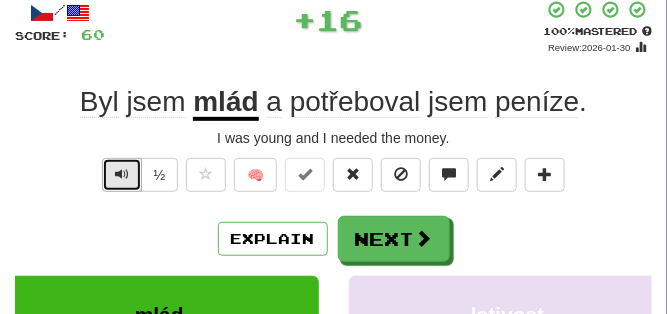 click at bounding box center [122, 174] 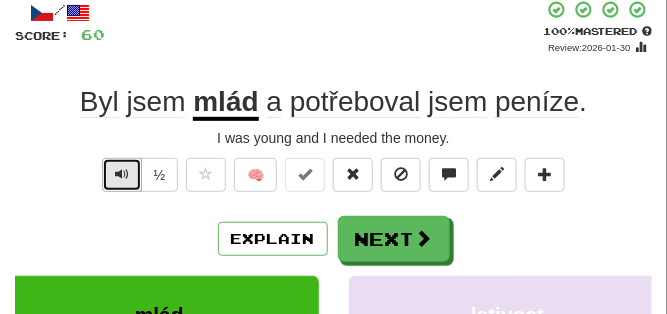 click at bounding box center [122, 175] 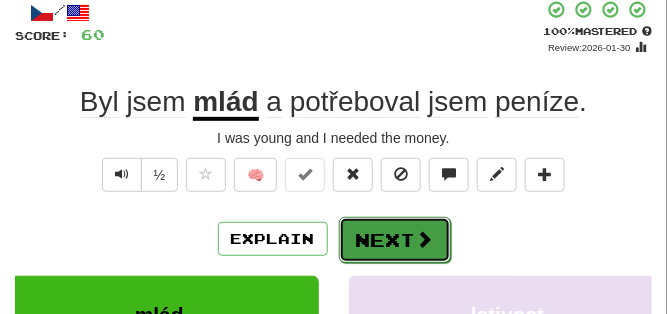 click on "Next" at bounding box center (395, 240) 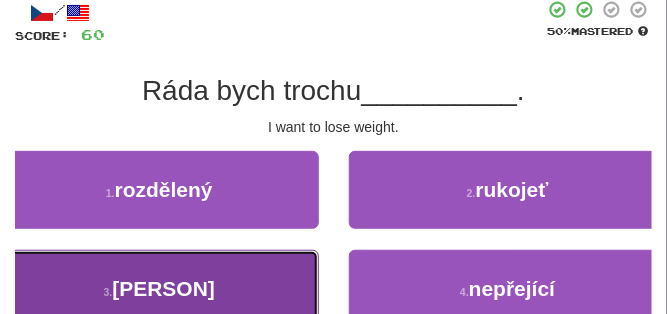 click on "3 .  shodila" at bounding box center (159, 289) 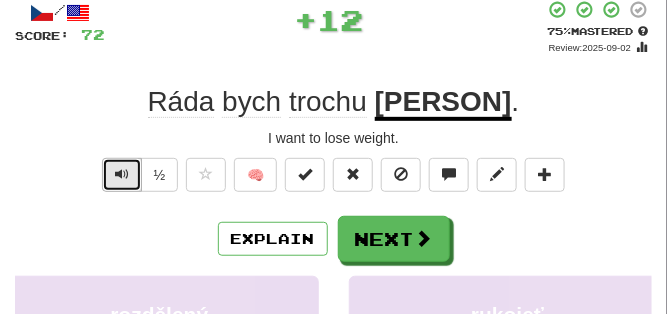 click at bounding box center [122, 174] 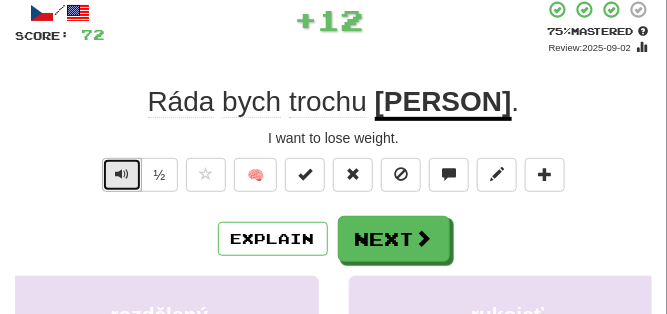 click at bounding box center (122, 174) 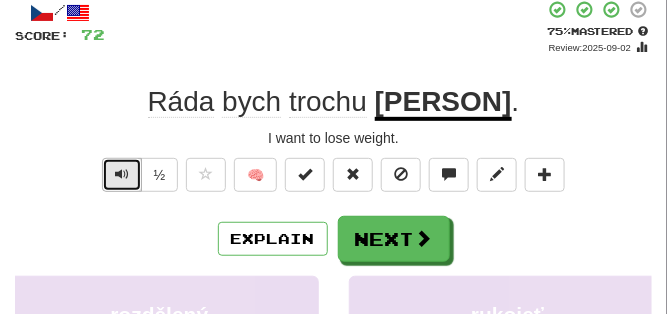 click at bounding box center [122, 174] 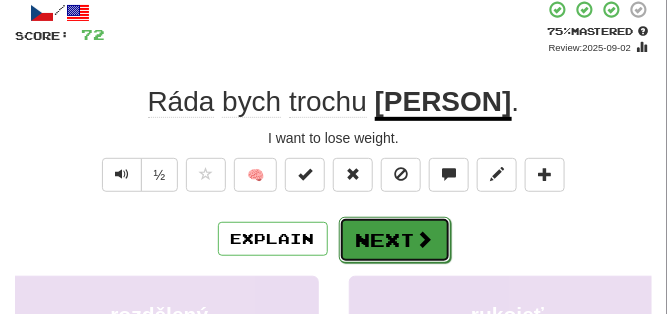click on "Next" at bounding box center (395, 240) 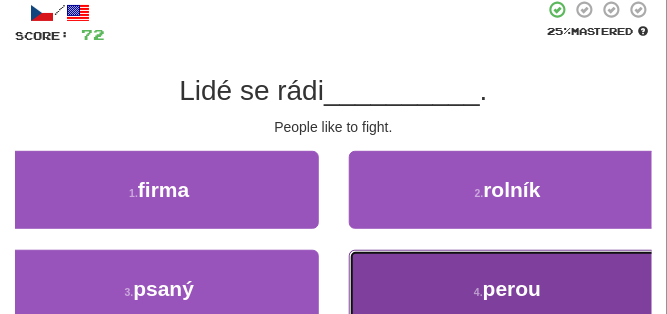 click on "4 .  perou" at bounding box center (508, 289) 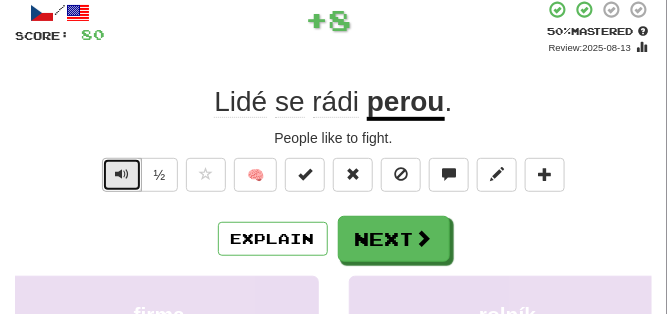 click at bounding box center [122, 174] 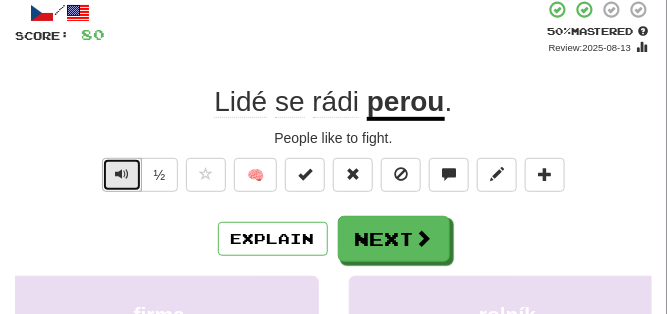 click at bounding box center [122, 174] 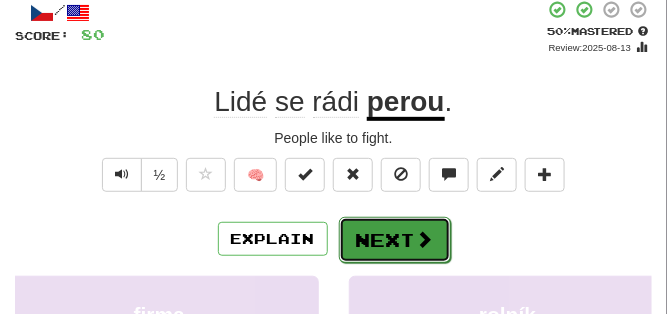 click on "Next" at bounding box center [395, 240] 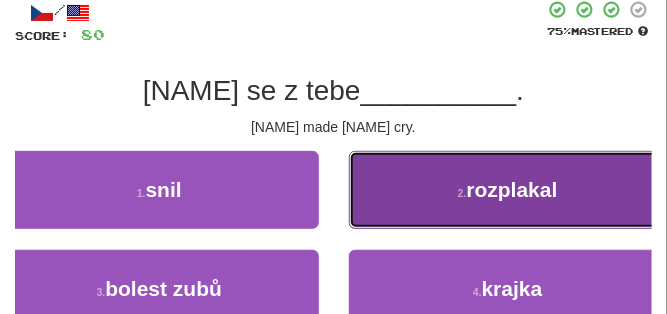 click on "2 .  rozplakal" at bounding box center [508, 190] 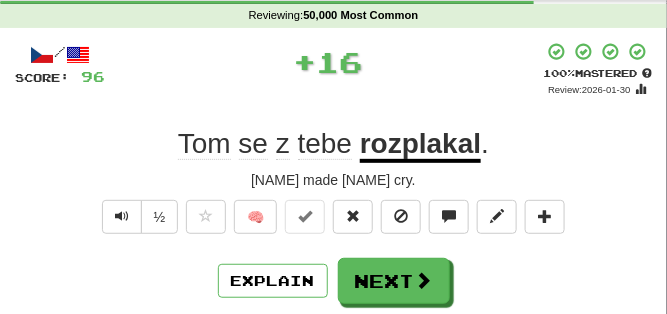 scroll, scrollTop: 100, scrollLeft: 0, axis: vertical 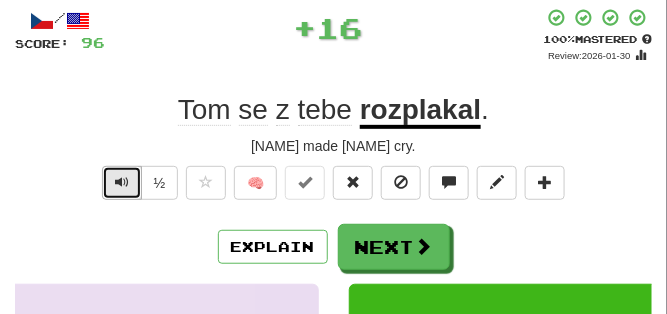 click at bounding box center (122, 183) 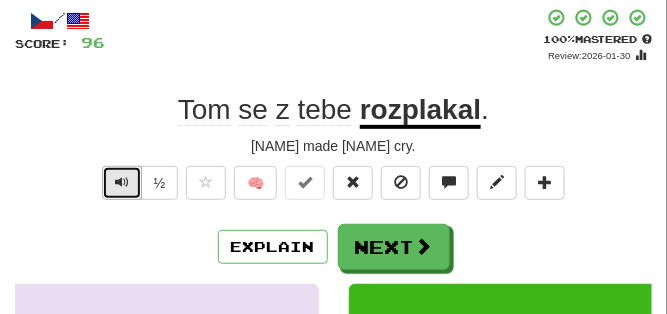 click at bounding box center [122, 183] 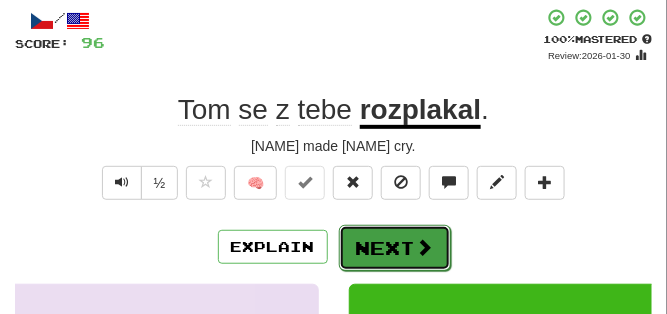 click on "Next" at bounding box center [395, 248] 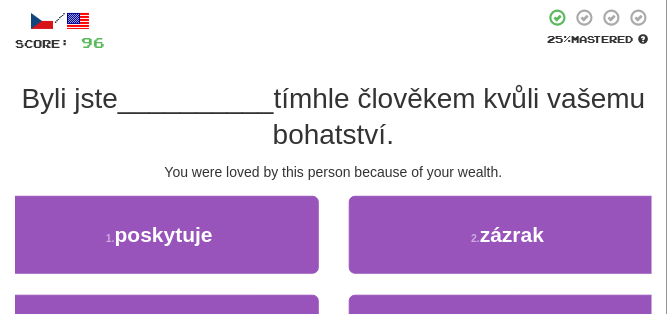 scroll, scrollTop: 150, scrollLeft: 0, axis: vertical 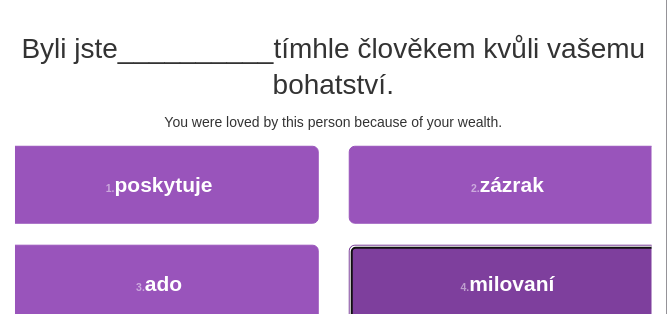 click on "4 .  milovaní" at bounding box center (508, 284) 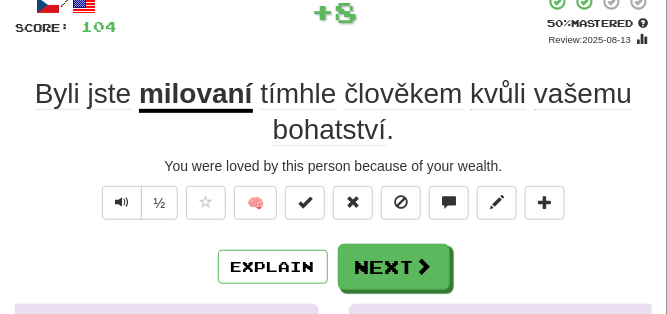 scroll, scrollTop: 100, scrollLeft: 0, axis: vertical 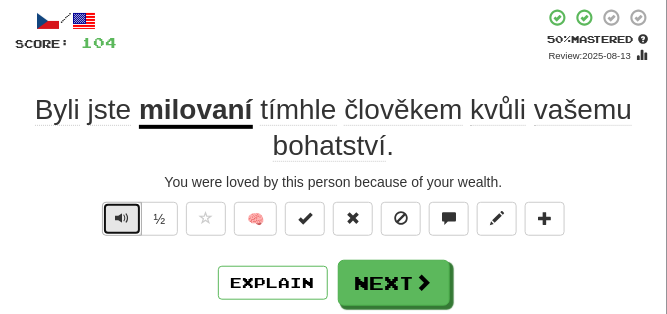 click at bounding box center (122, 218) 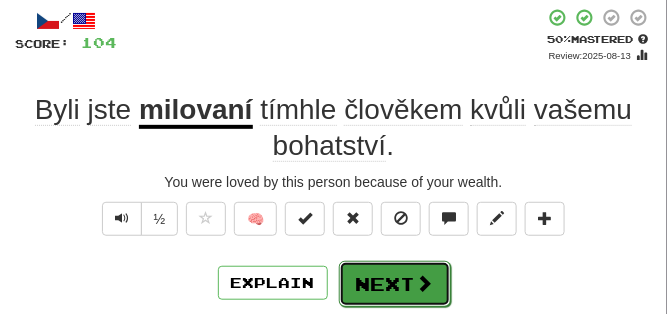 click on "Next" at bounding box center [395, 284] 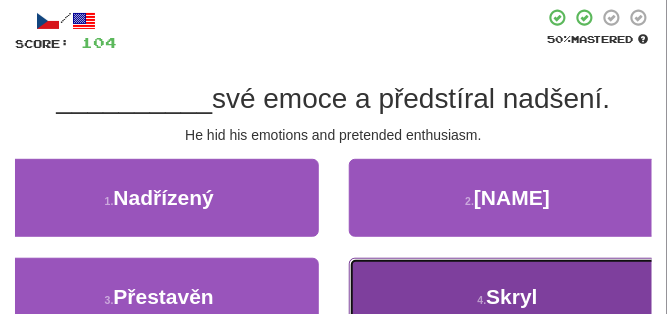 click on "4 .  Skryl" at bounding box center [508, 297] 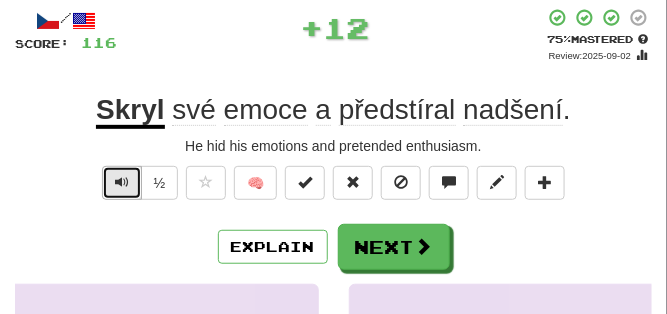 click at bounding box center [122, 182] 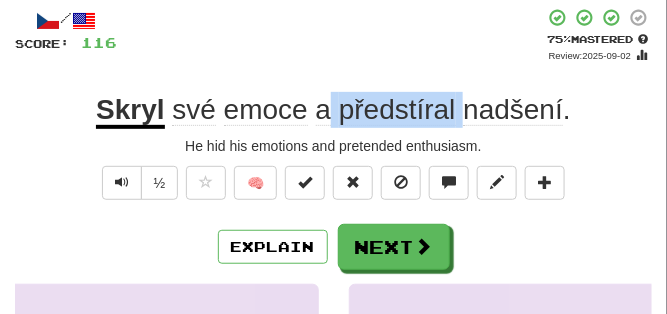 drag, startPoint x: 334, startPoint y: 104, endPoint x: 462, endPoint y: 111, distance: 128.19127 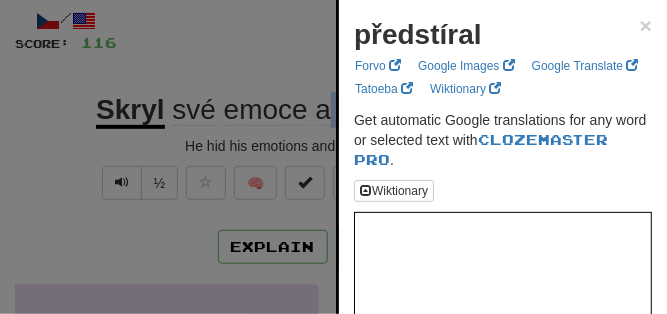 drag, startPoint x: 357, startPoint y: 37, endPoint x: 493, endPoint y: 37, distance: 136 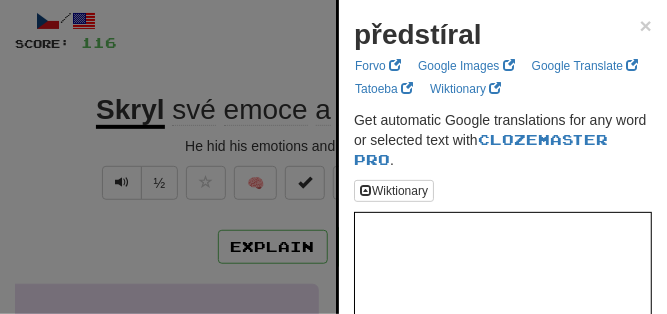 click at bounding box center [333, 157] 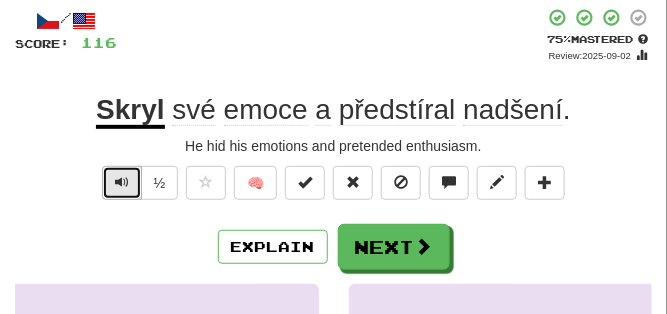 click at bounding box center [122, 183] 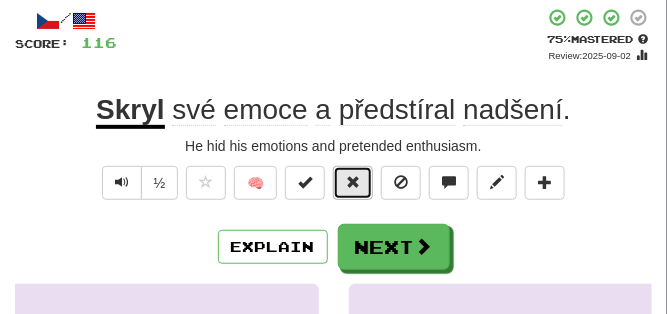 click at bounding box center [353, 182] 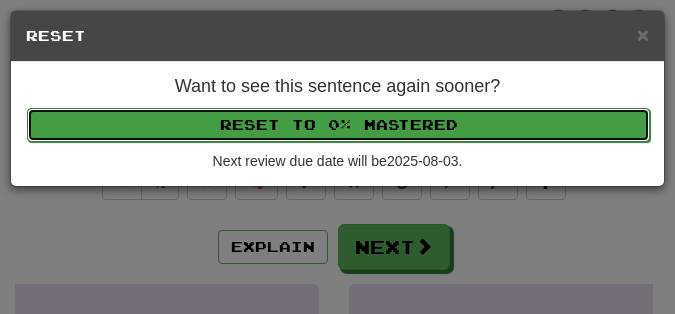 click on "Reset to 0% Mastered" at bounding box center [338, 125] 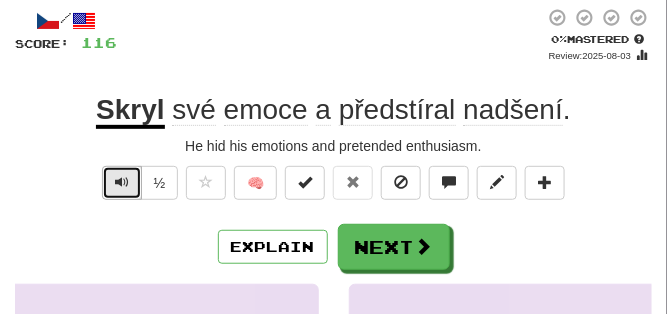 click at bounding box center [122, 182] 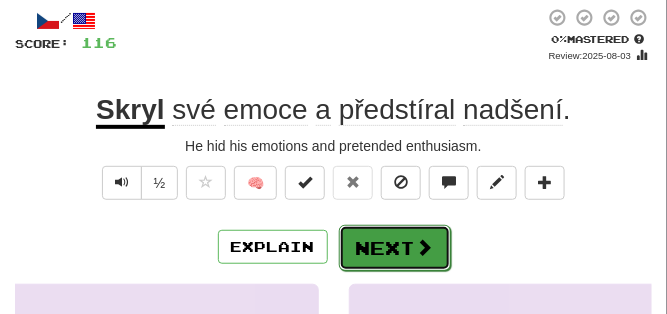 click on "Next" at bounding box center (395, 248) 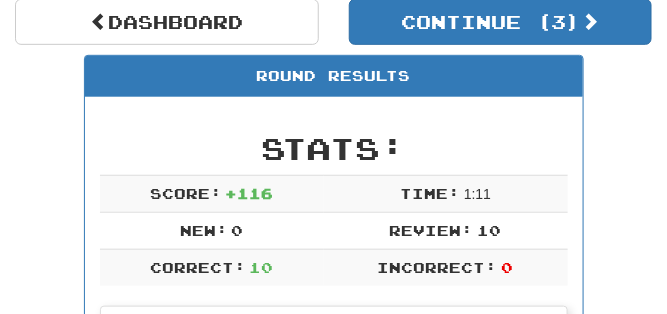 scroll, scrollTop: 188, scrollLeft: 0, axis: vertical 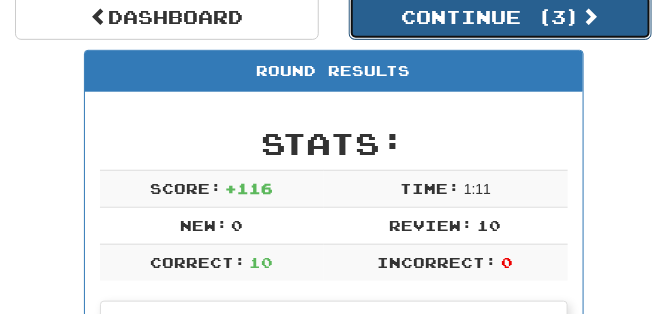click on "Continue ( 3 )" at bounding box center (501, 17) 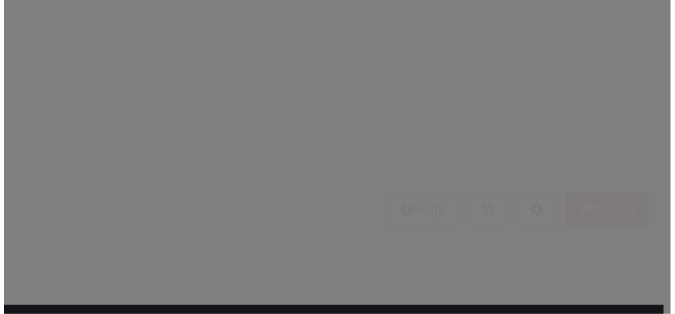 scroll, scrollTop: 188, scrollLeft: 0, axis: vertical 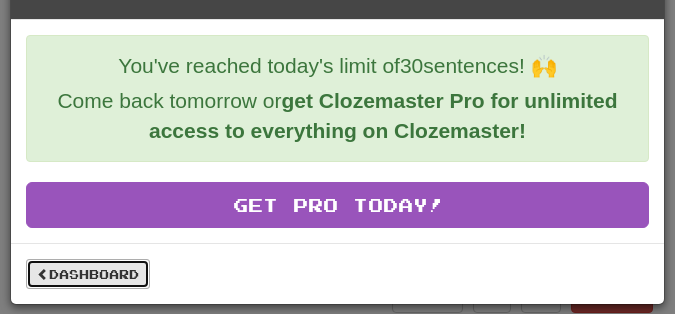 click on "Dashboard" at bounding box center (88, 274) 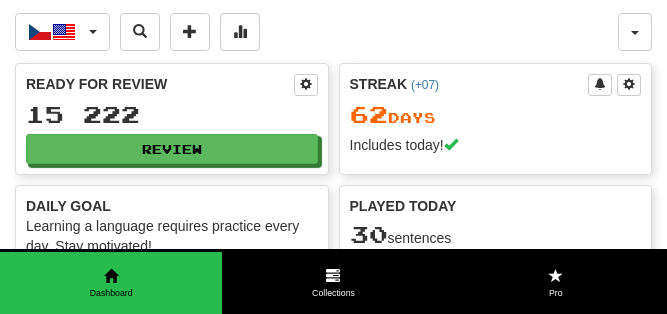 scroll, scrollTop: 0, scrollLeft: 0, axis: both 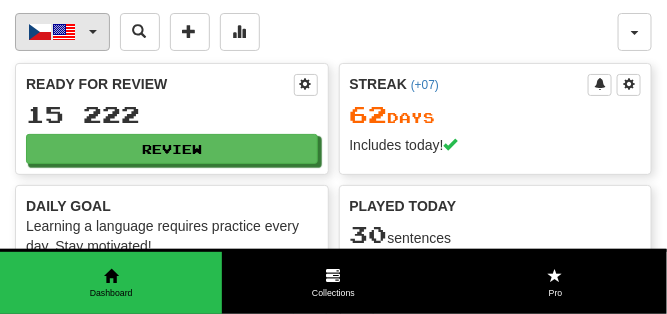 click on "Čeština  /  English" at bounding box center [62, 32] 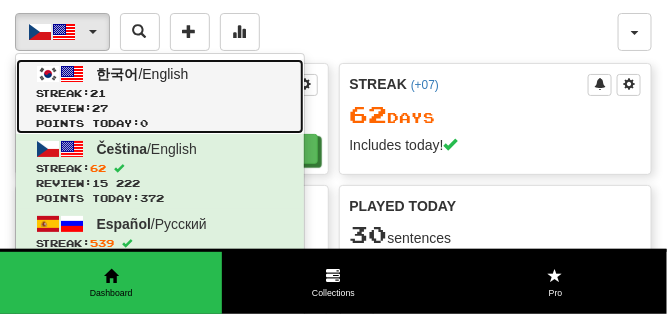 click at bounding box center [72, 74] 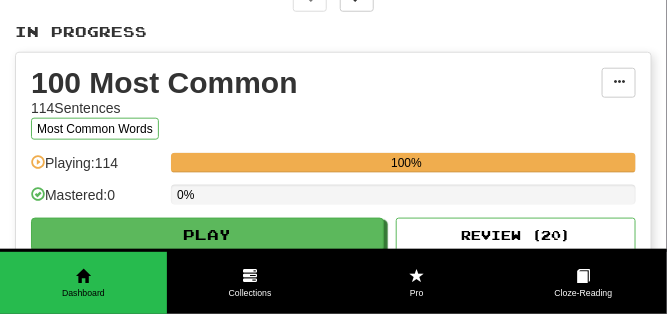 scroll, scrollTop: 350, scrollLeft: 0, axis: vertical 